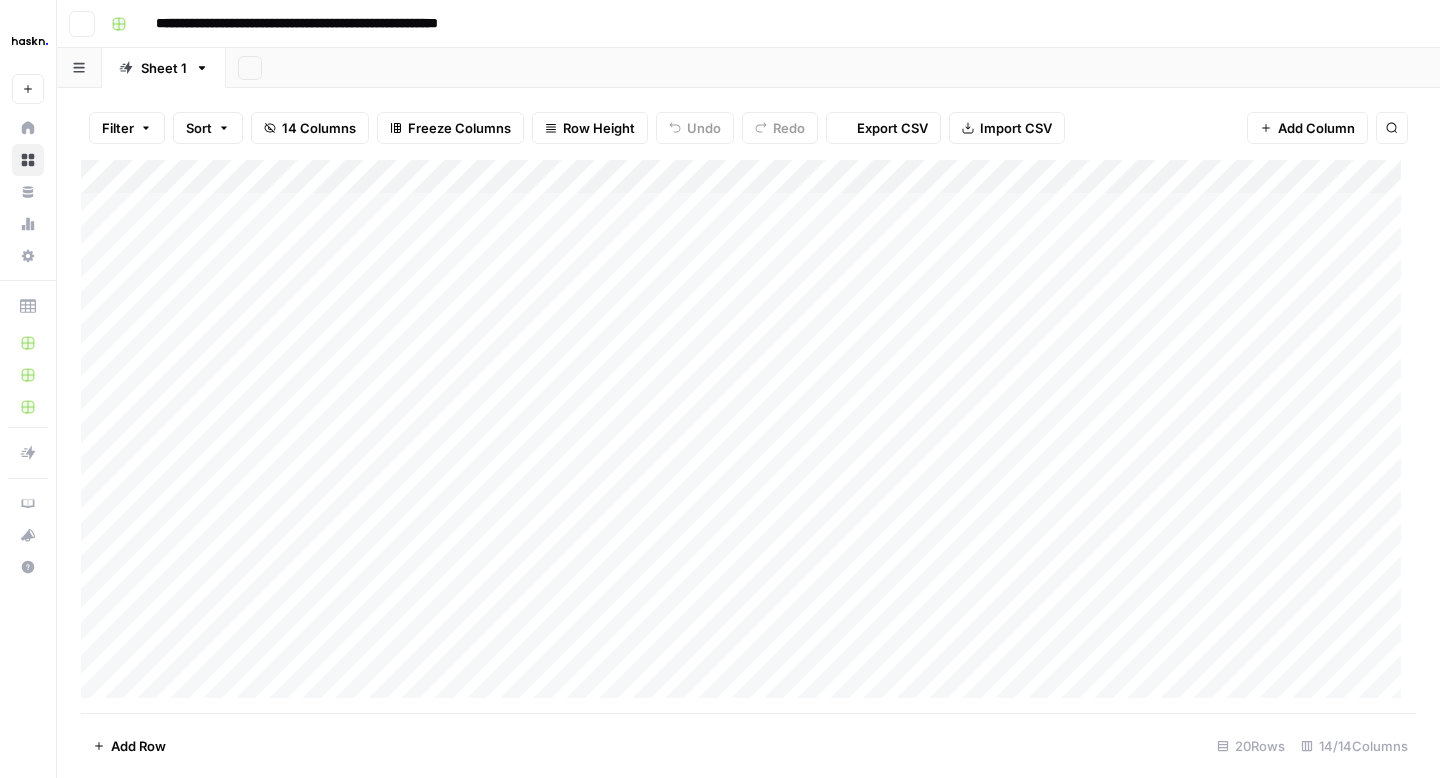 scroll, scrollTop: 0, scrollLeft: 0, axis: both 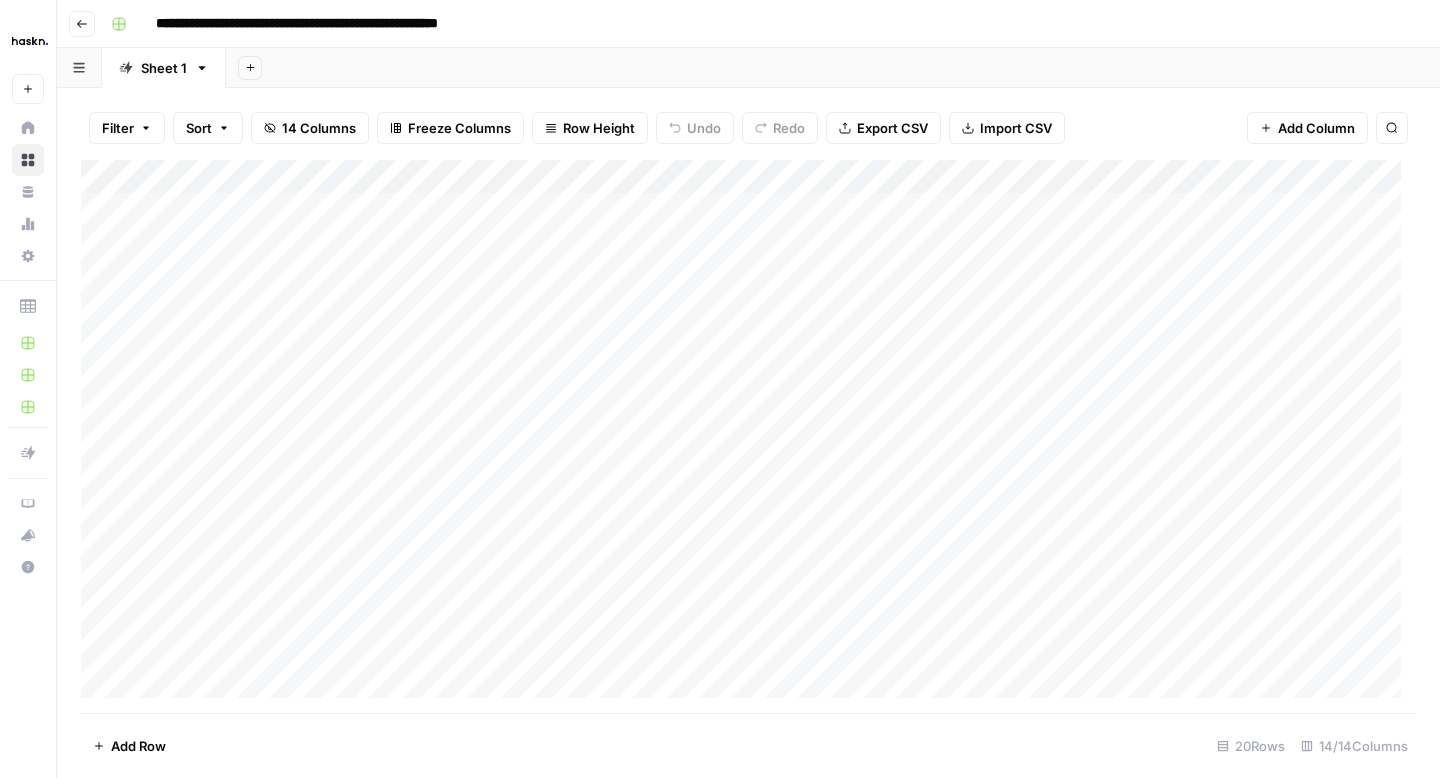 click 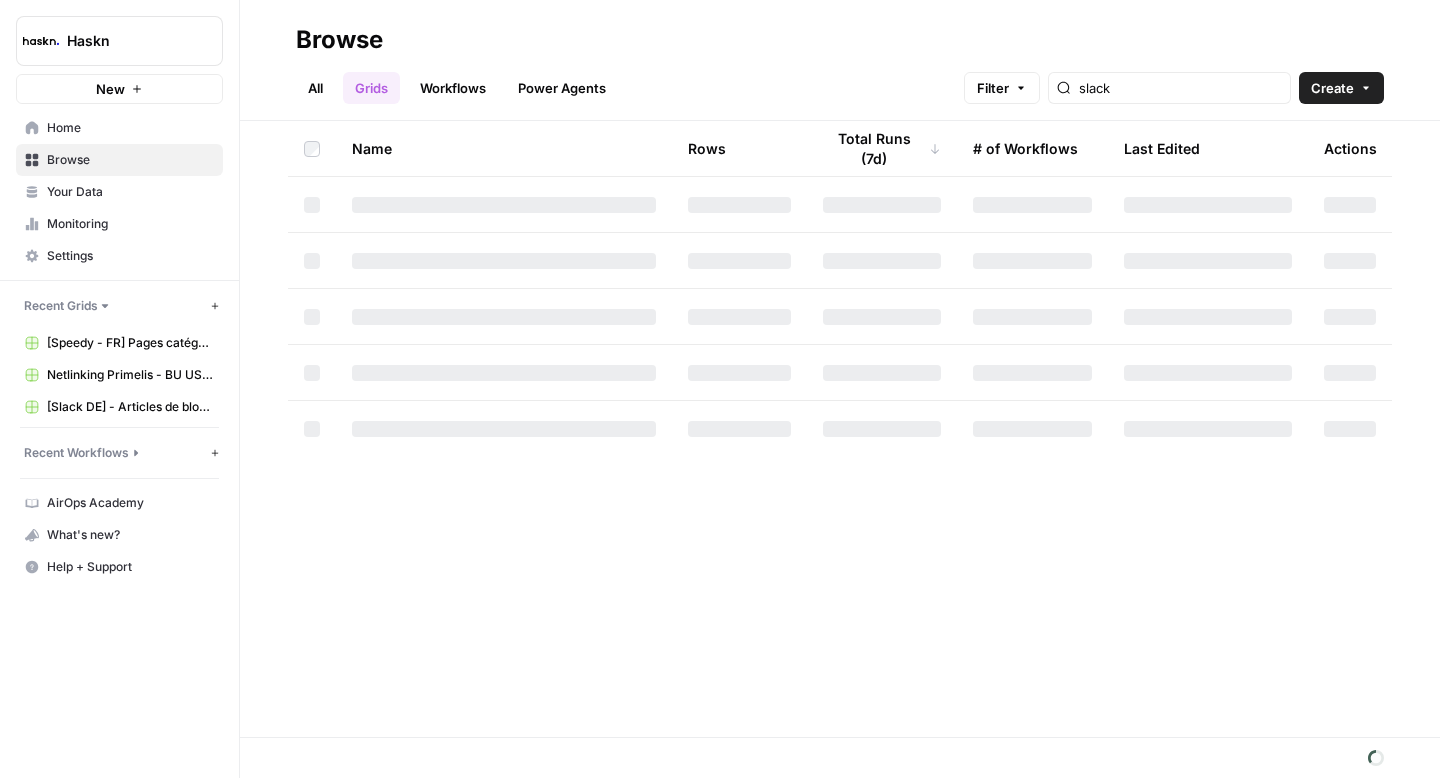 click on "All" at bounding box center [315, 88] 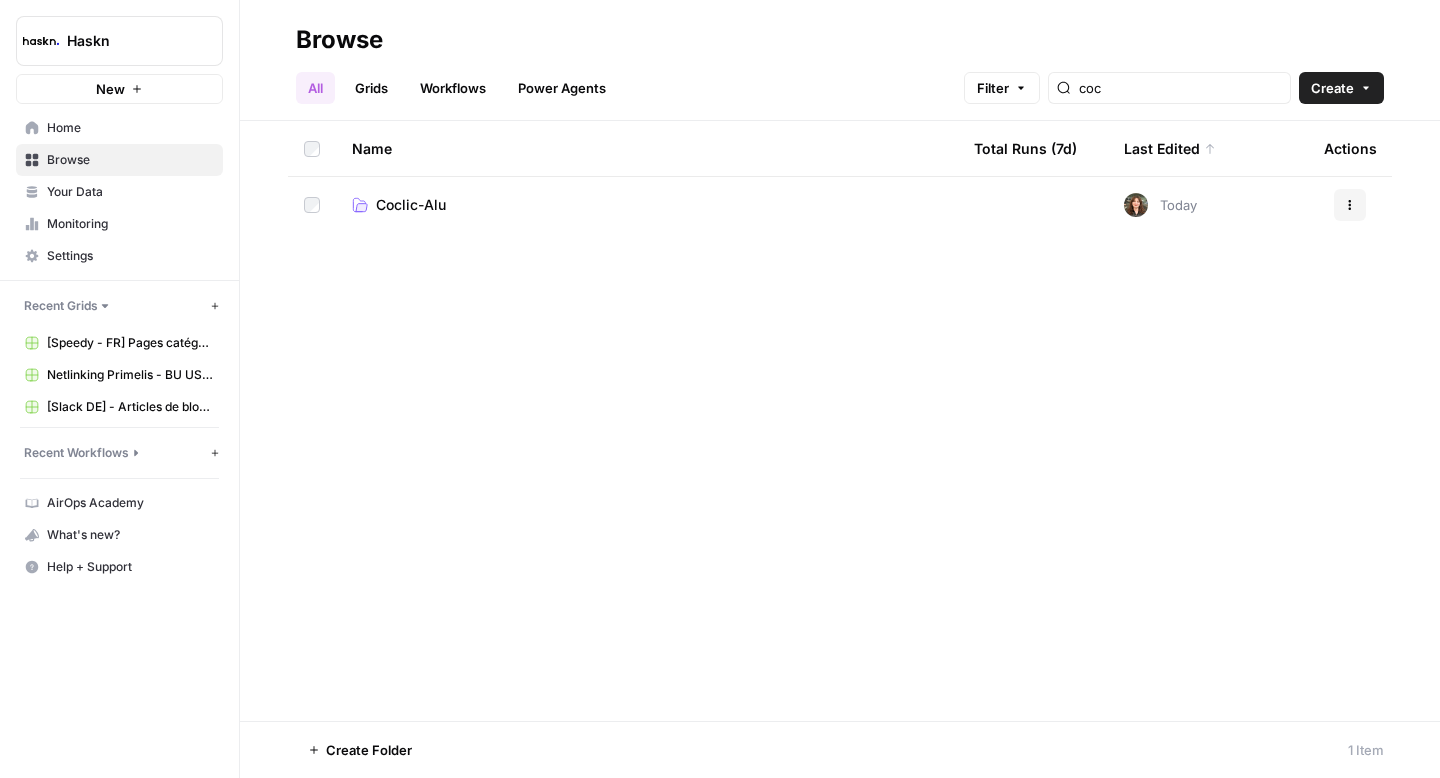 click on "coc" at bounding box center [1169, 88] 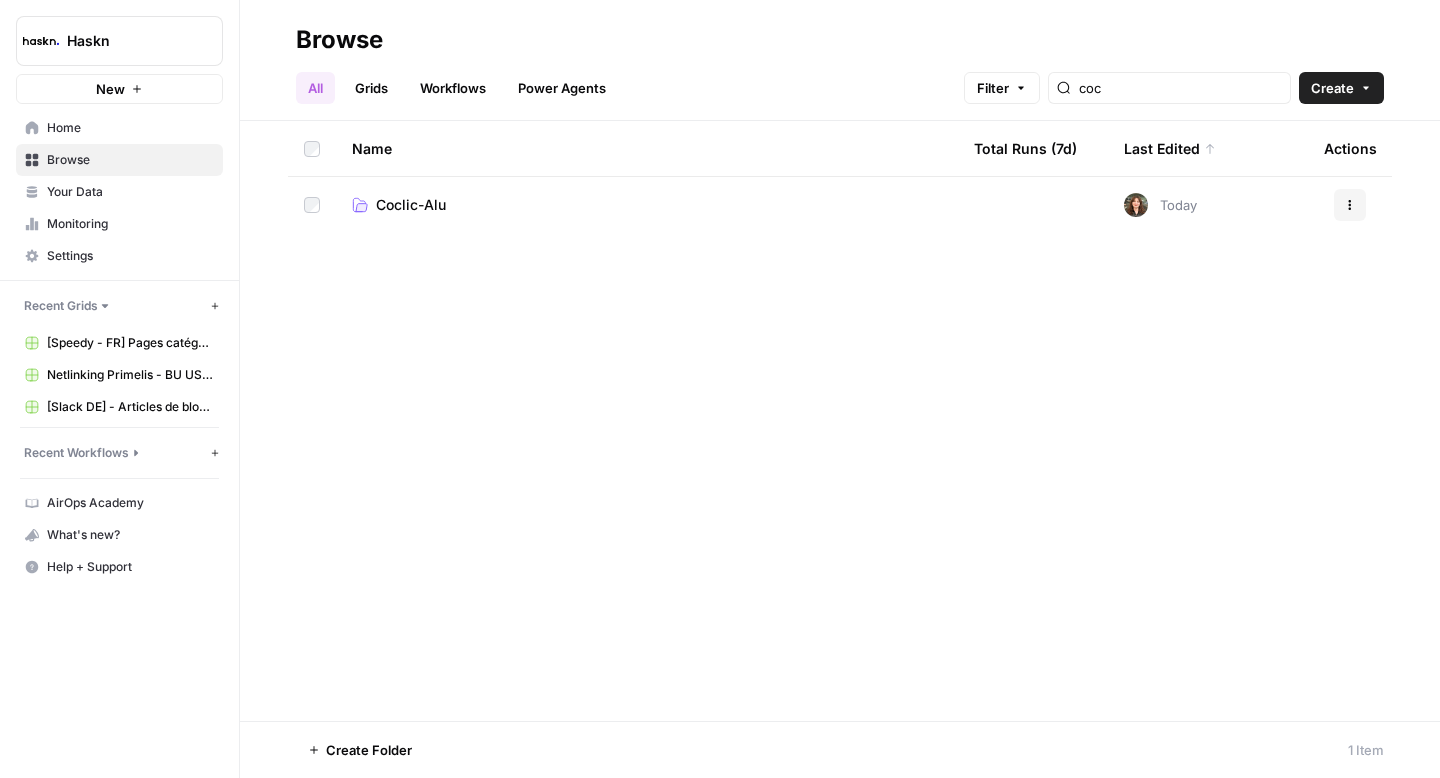 click on "coc" at bounding box center [1169, 88] 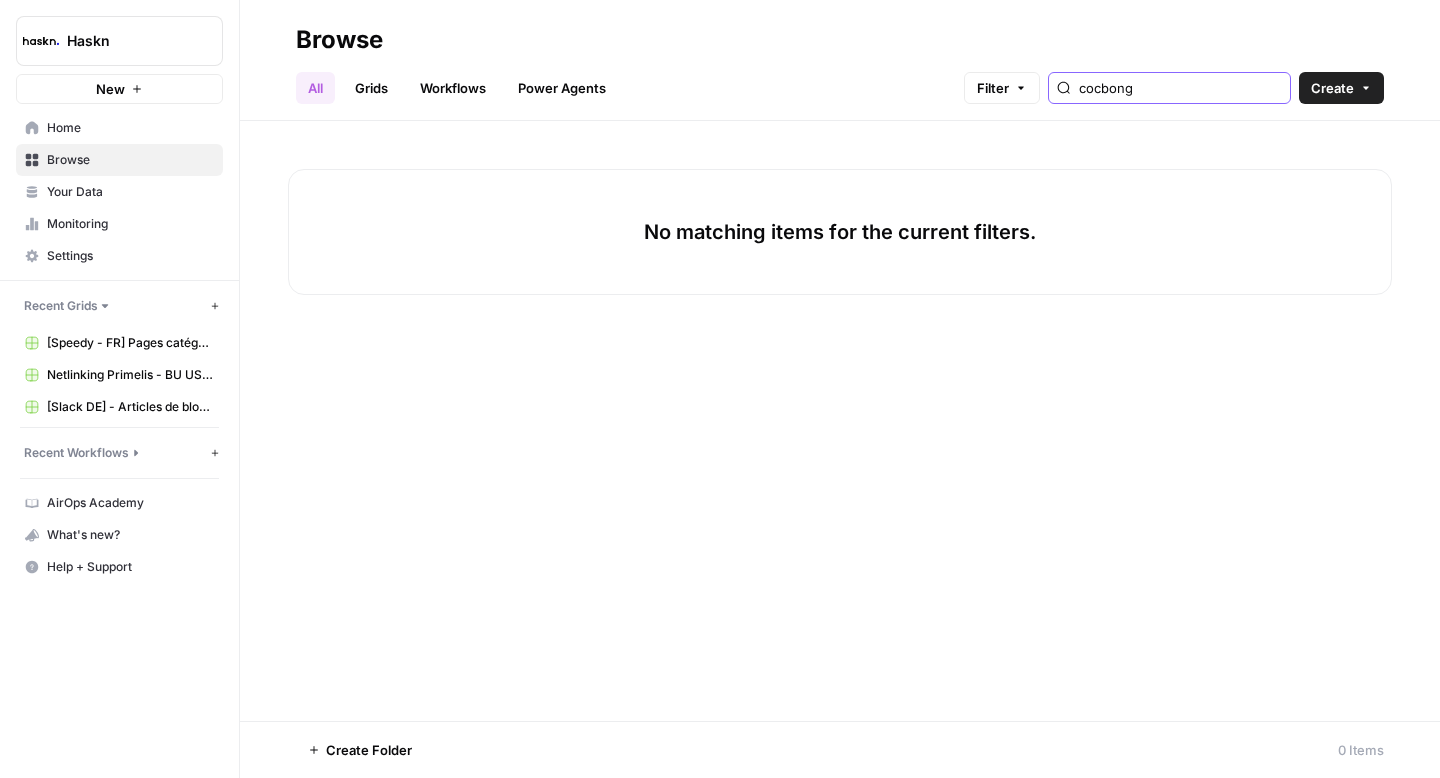click on "cocbong" at bounding box center (1180, 88) 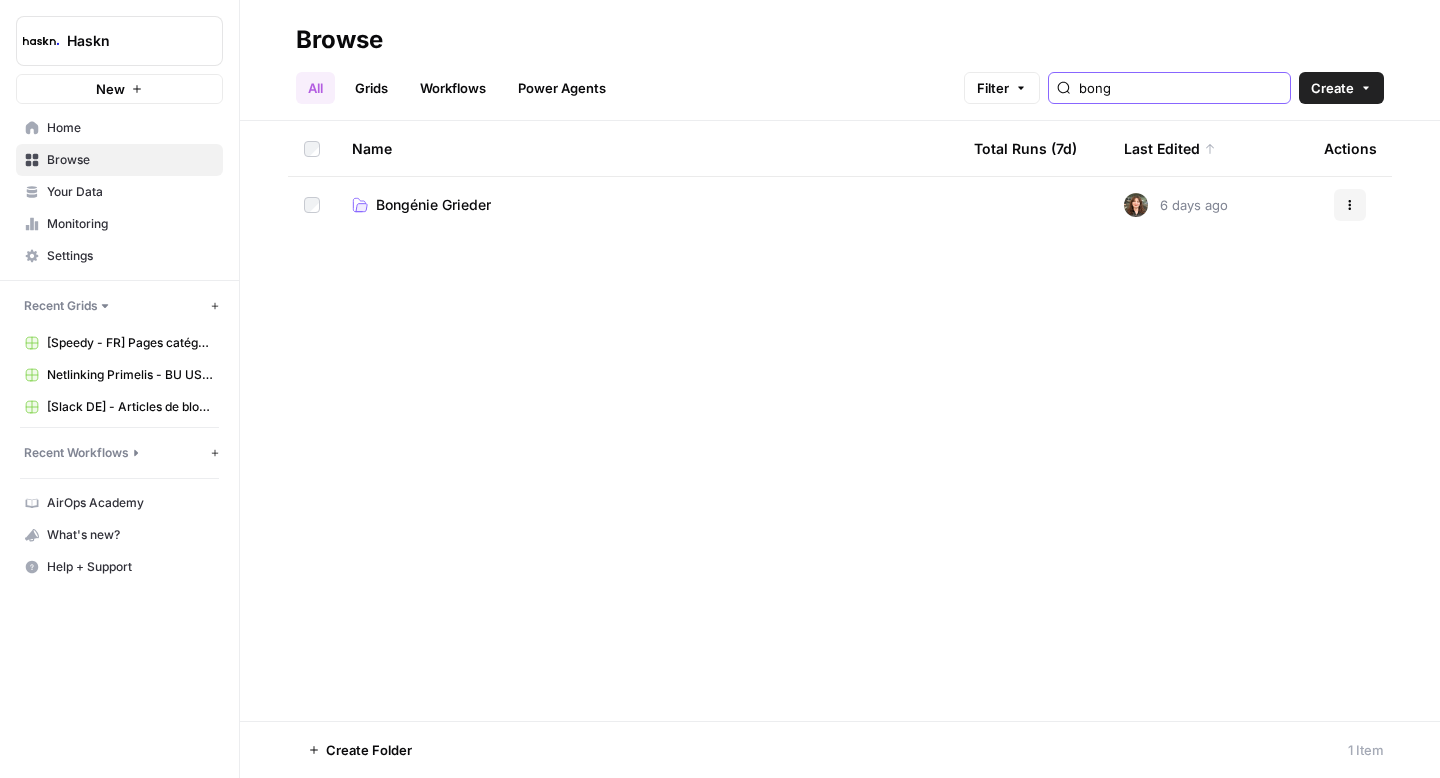 type on "bong" 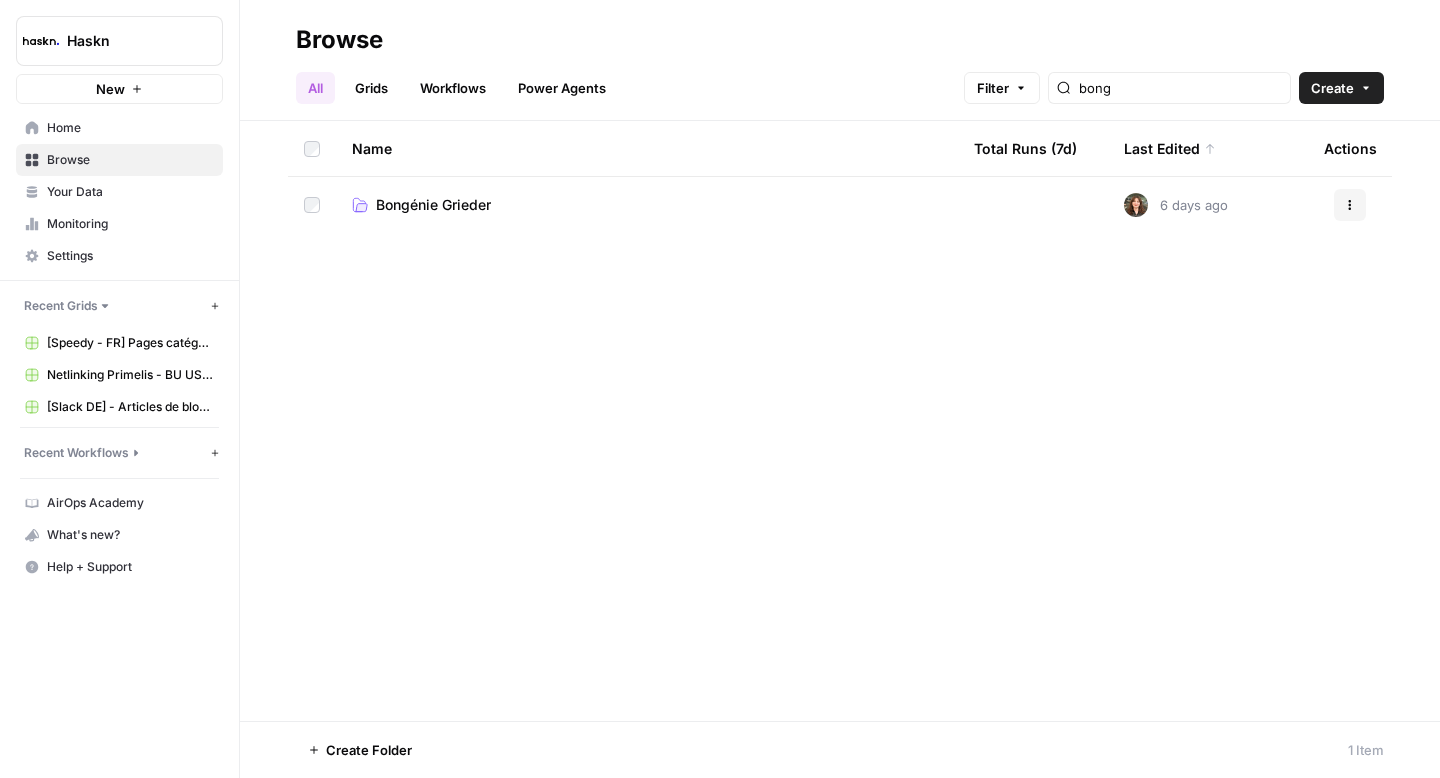 click on "Bongénie Grieder" at bounding box center (647, 205) 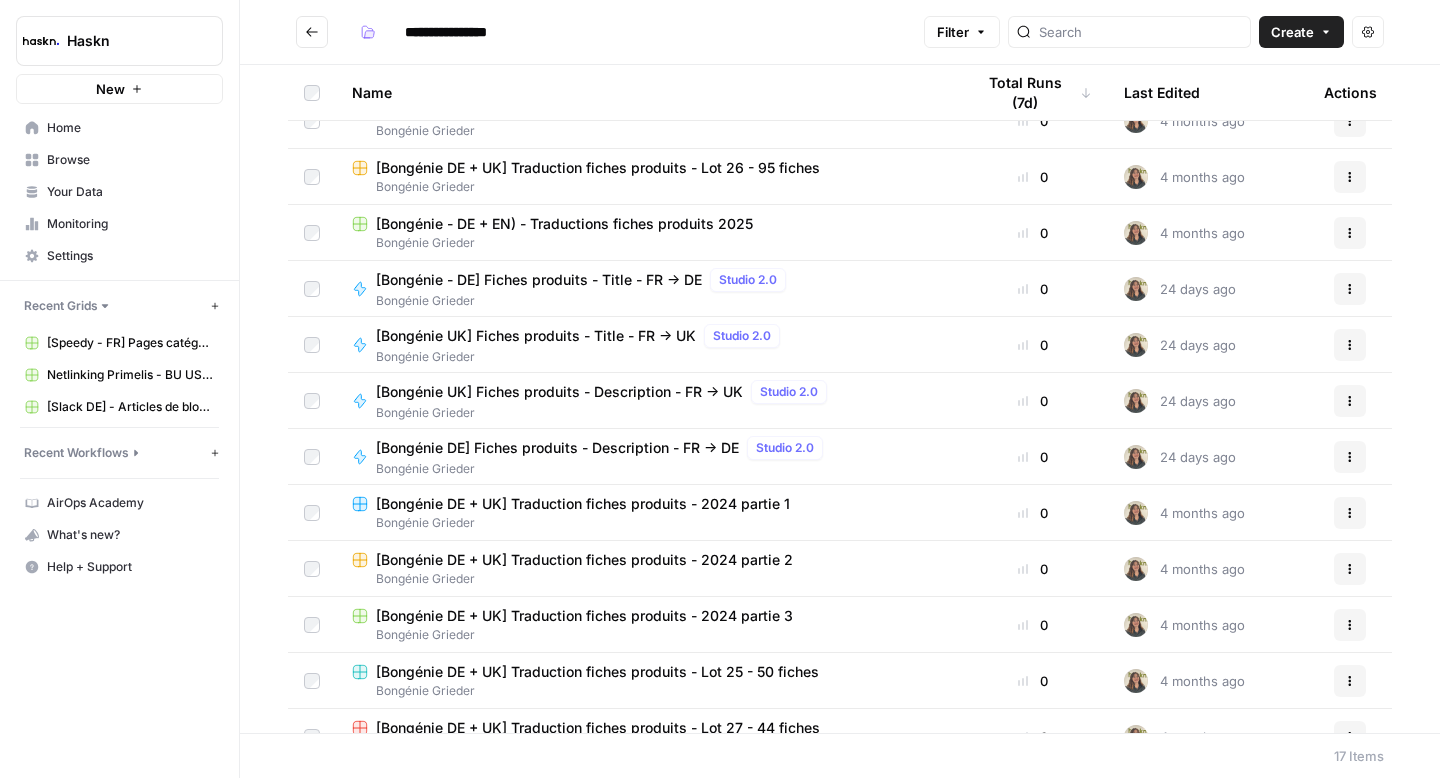 scroll, scrollTop: 340, scrollLeft: 0, axis: vertical 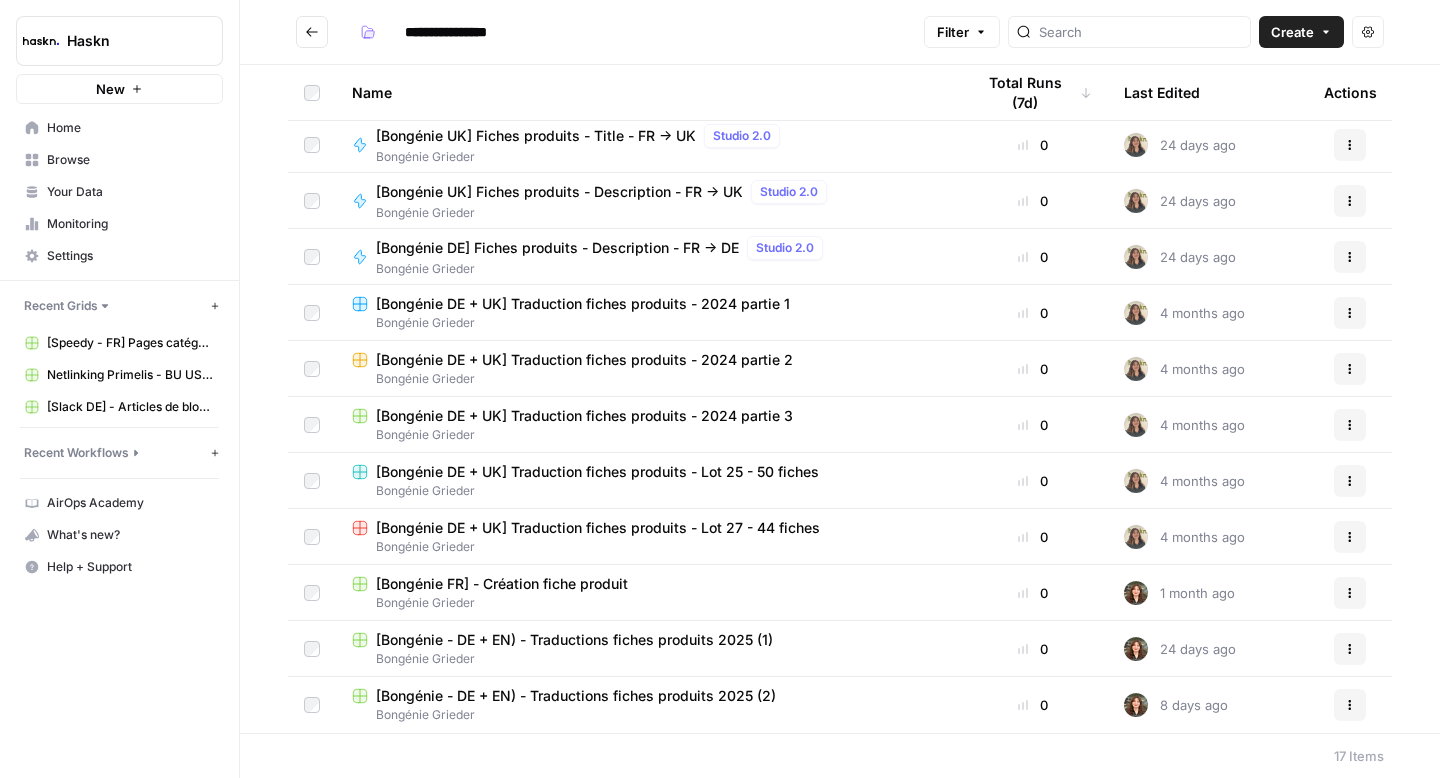 click on "[Bongénie - DE + EN) - Traductions fiches produits 2025 (2)" at bounding box center (576, 696) 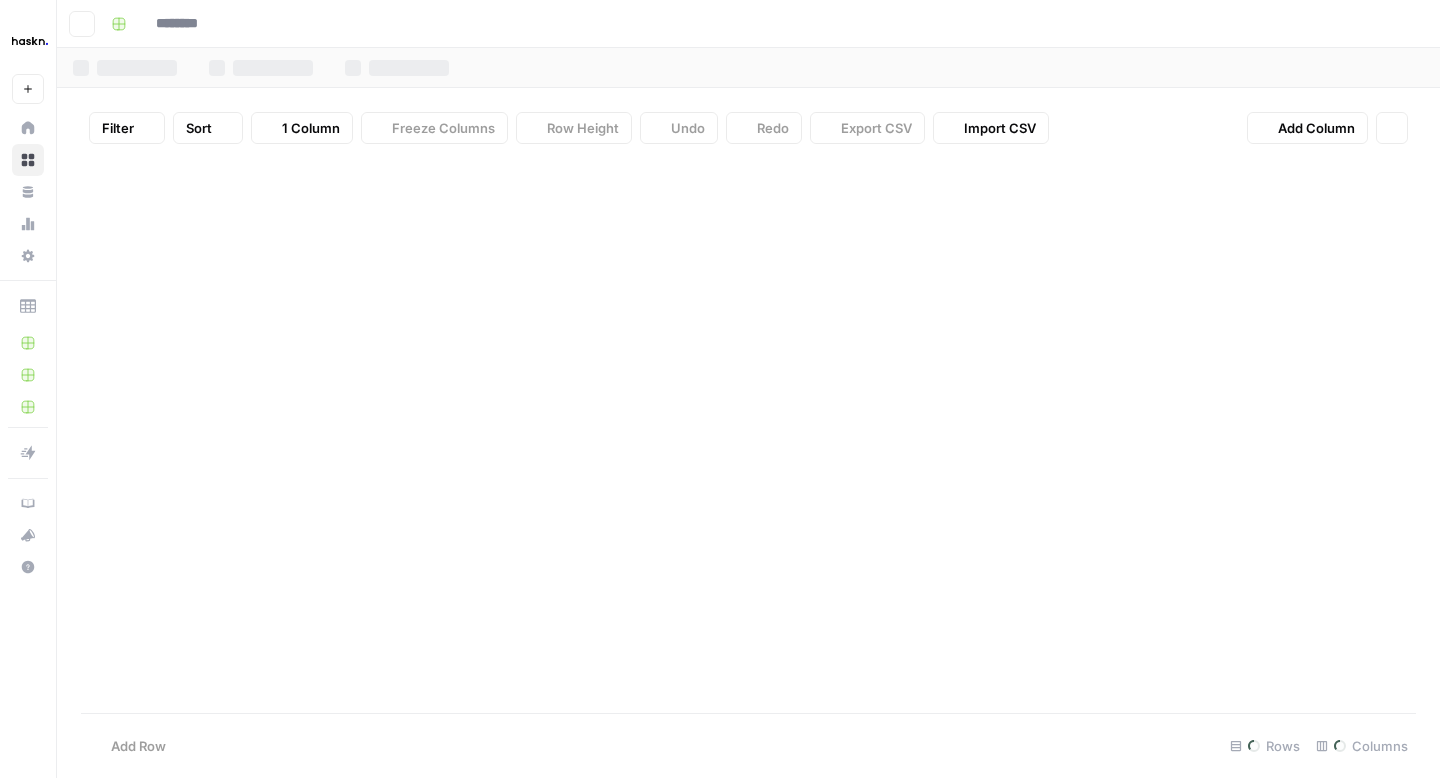 type on "**********" 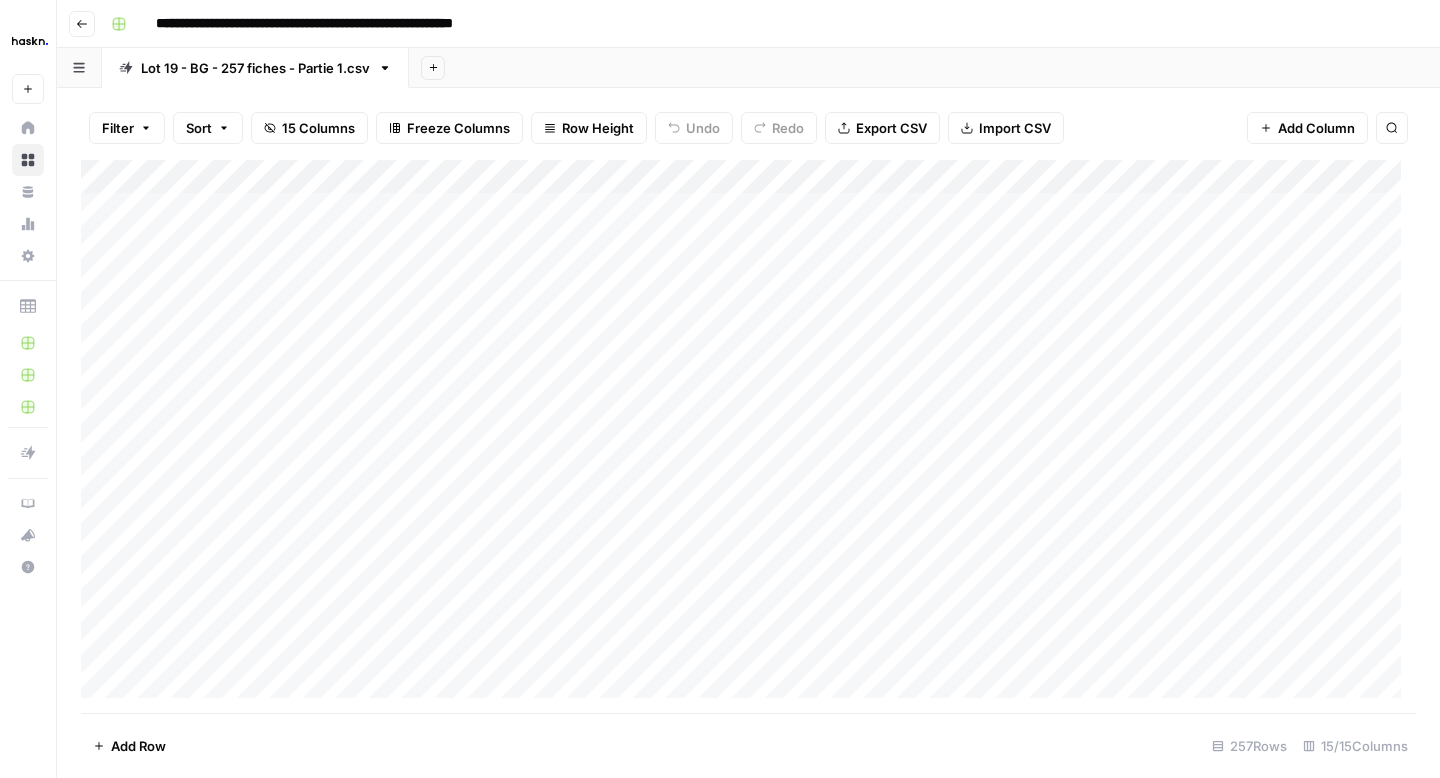 click on "Add Sheet" at bounding box center [433, 68] 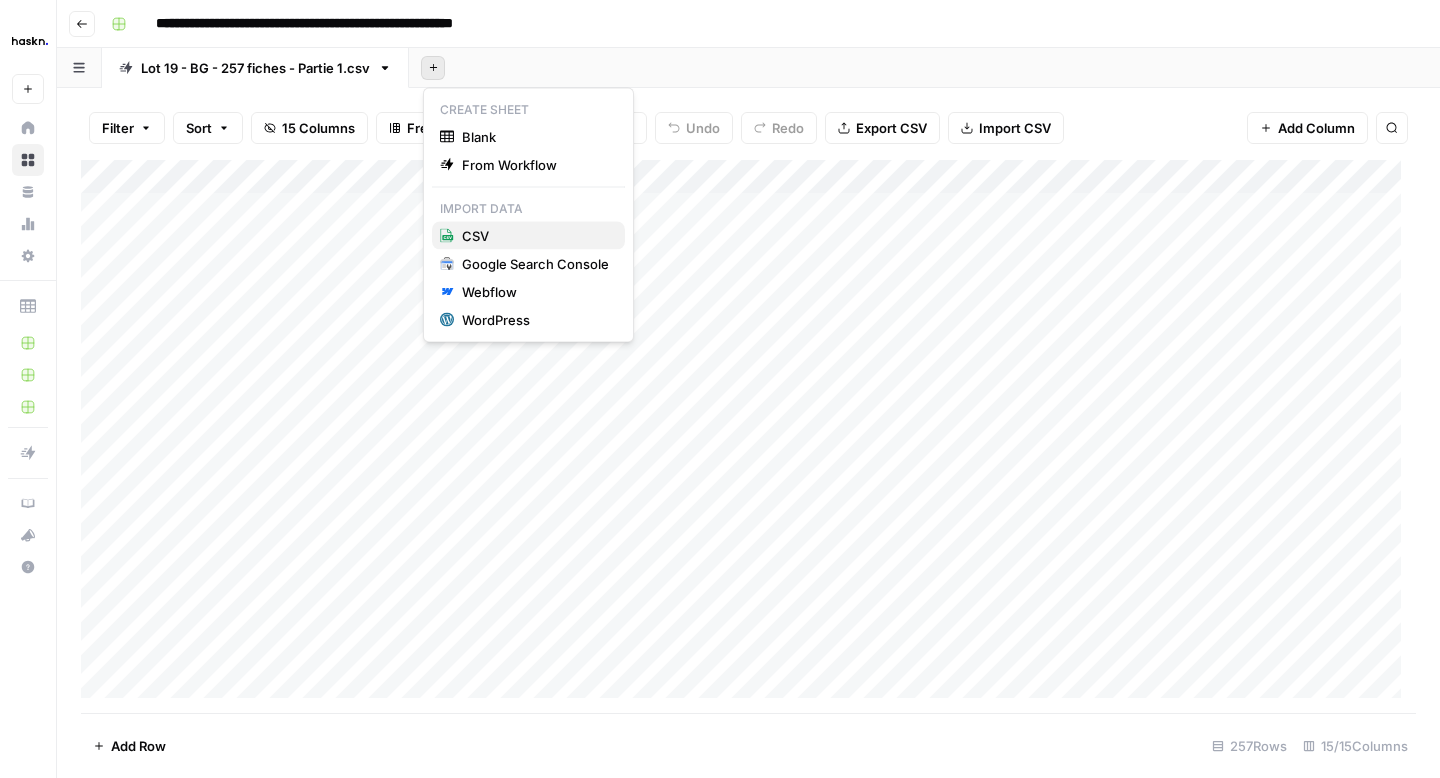 click on "CSV" at bounding box center [535, 236] 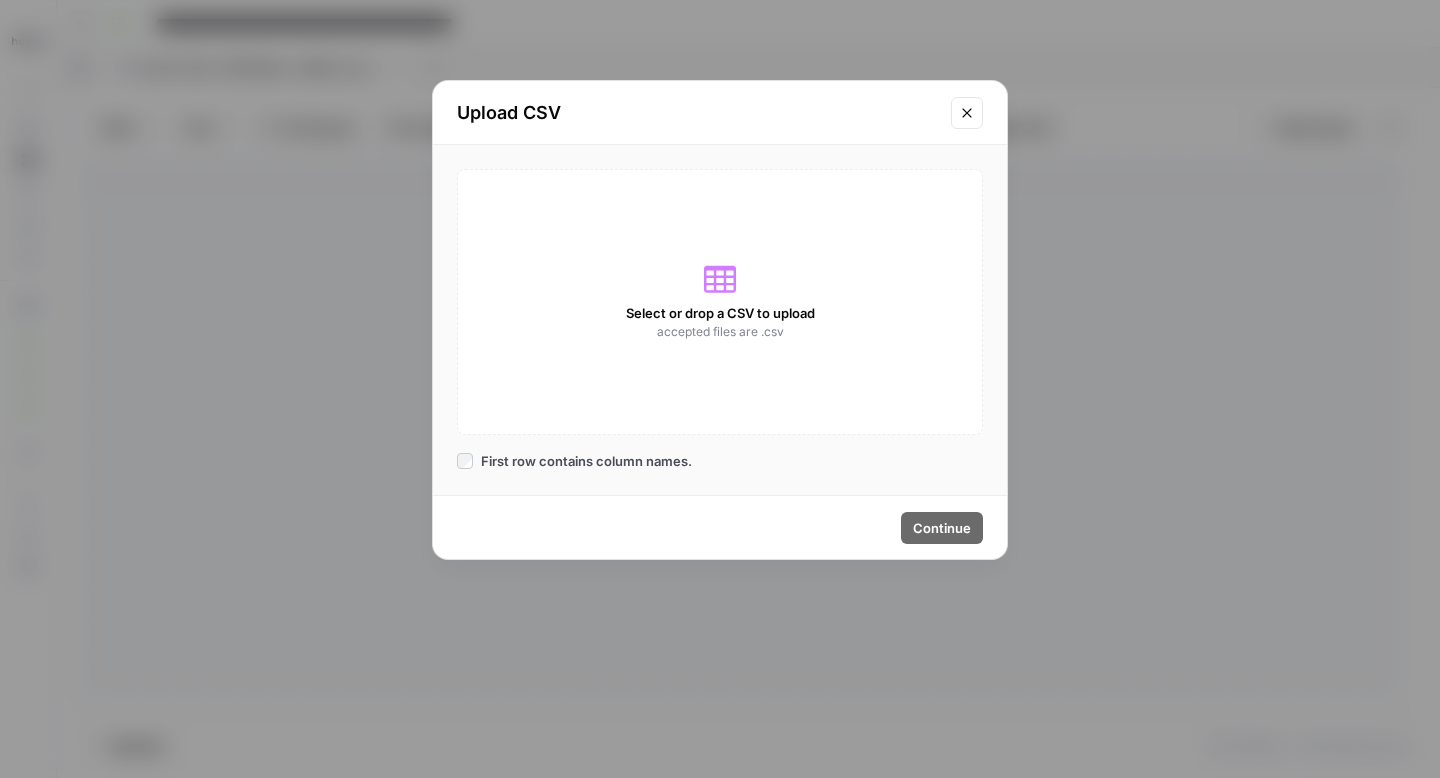 click on "Select or drop a CSV to upload accepted files are .csv" at bounding box center [720, 302] 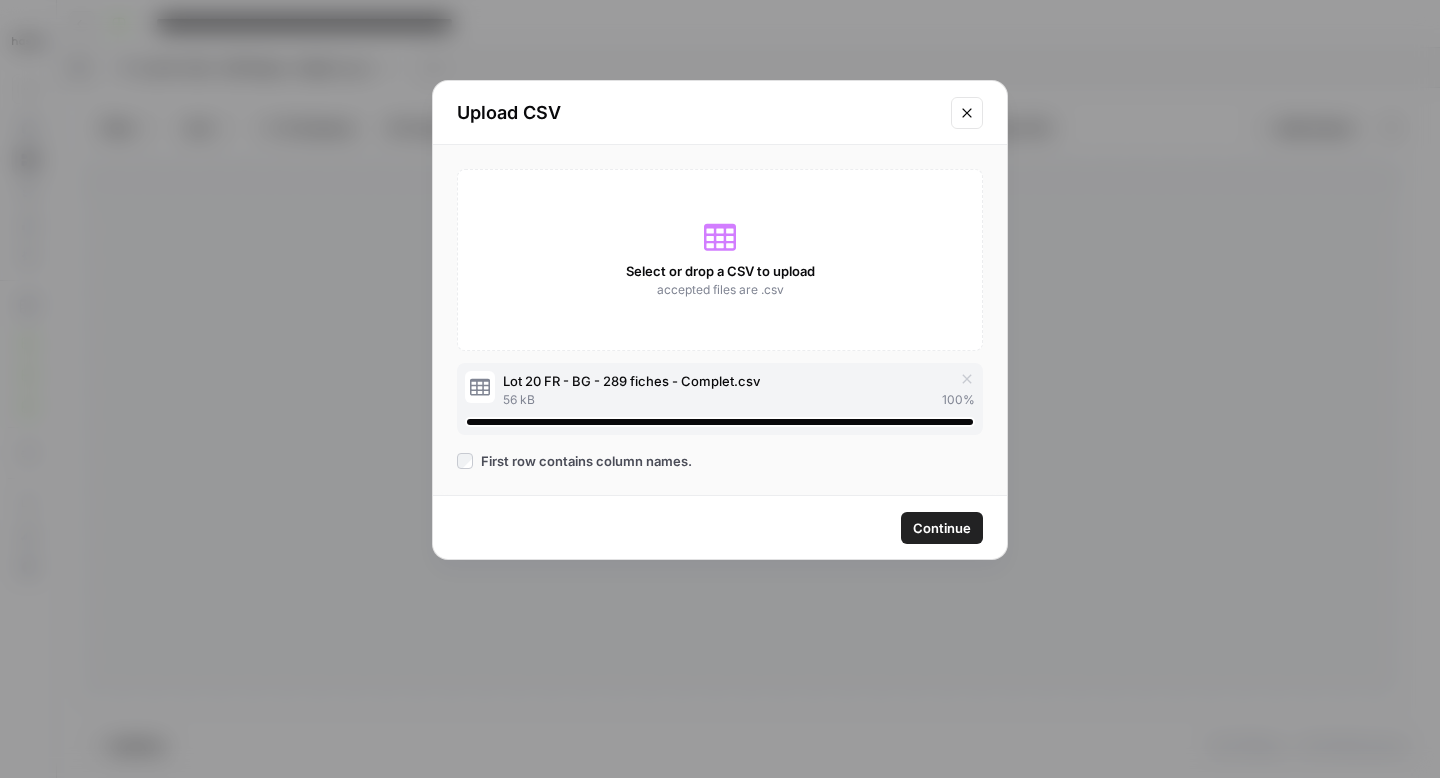 click on "Continue" at bounding box center (942, 528) 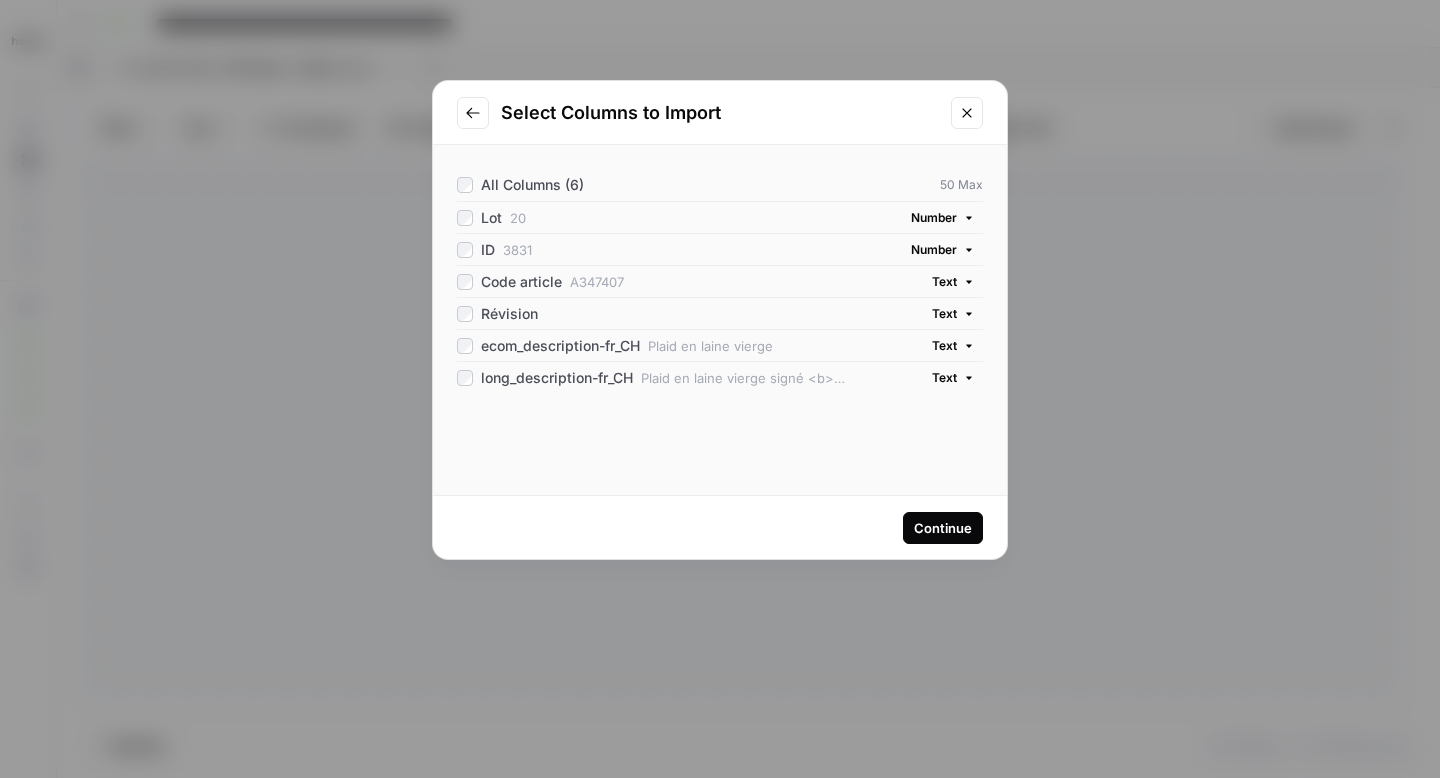 click on "Continue" at bounding box center [943, 528] 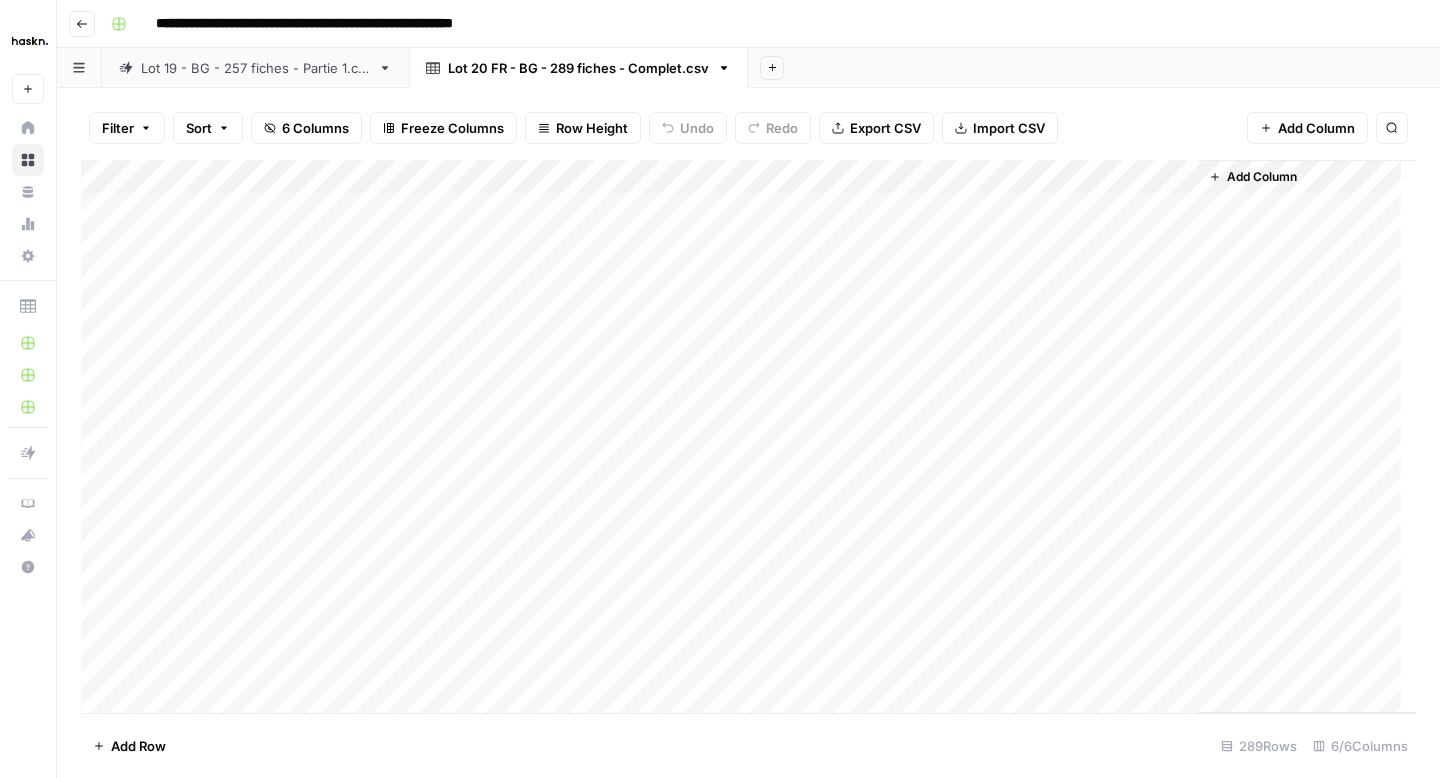 click on "Lot 20 FR - BG - 289 fiches - Complet.csv" at bounding box center [578, 68] 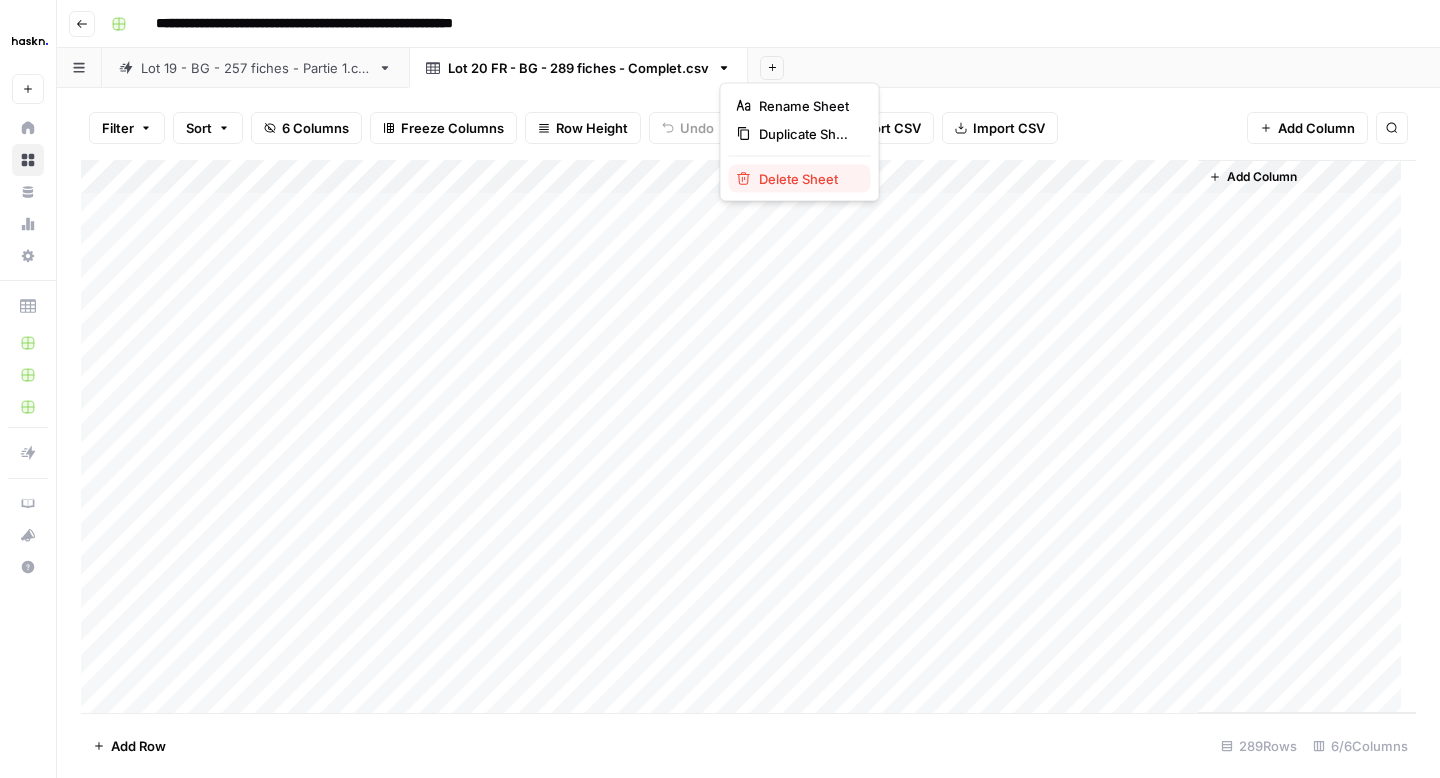 click on "Delete Sheet" at bounding box center [807, 179] 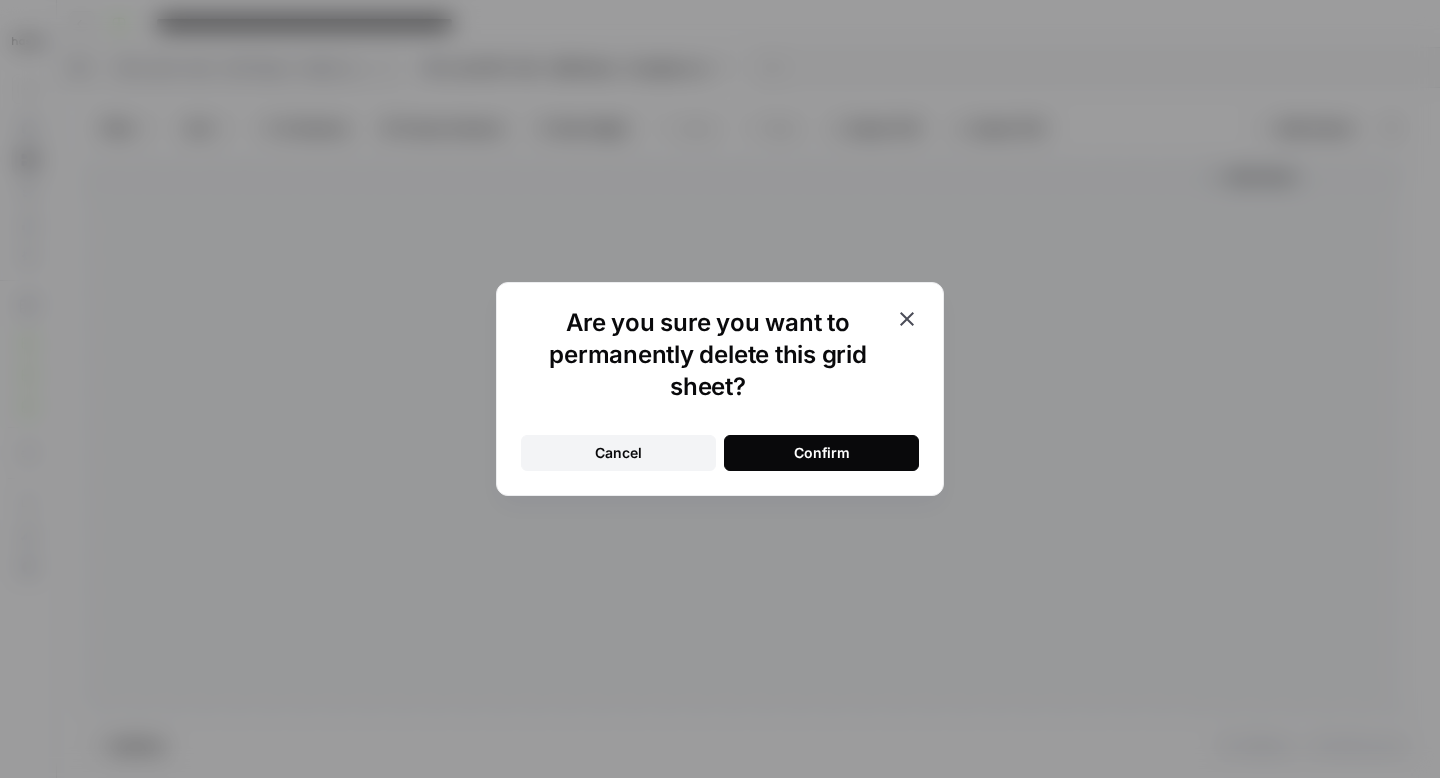 drag, startPoint x: 812, startPoint y: 450, endPoint x: 803, endPoint y: 357, distance: 93.43447 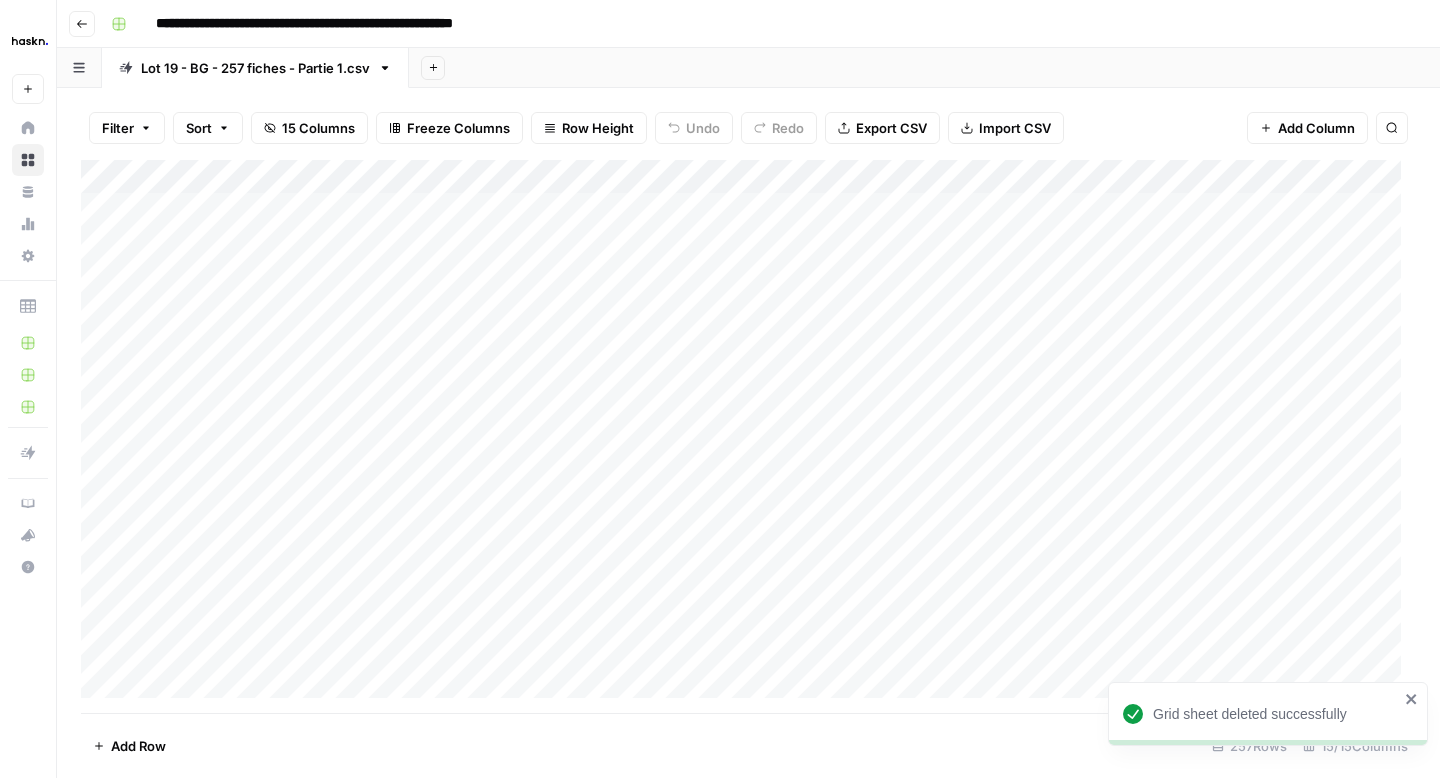 click on "Add Sheet" at bounding box center (433, 68) 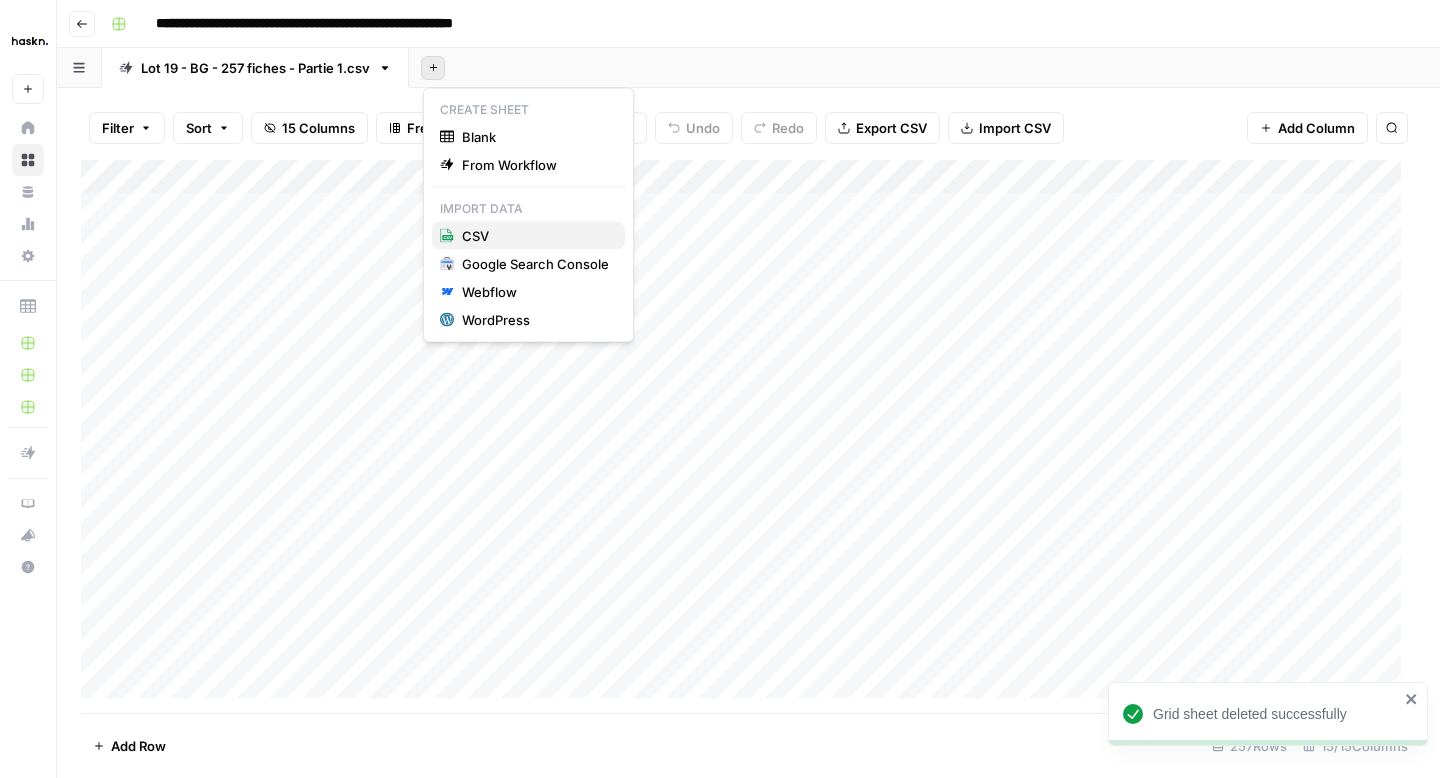 click on "CSV" at bounding box center (535, 236) 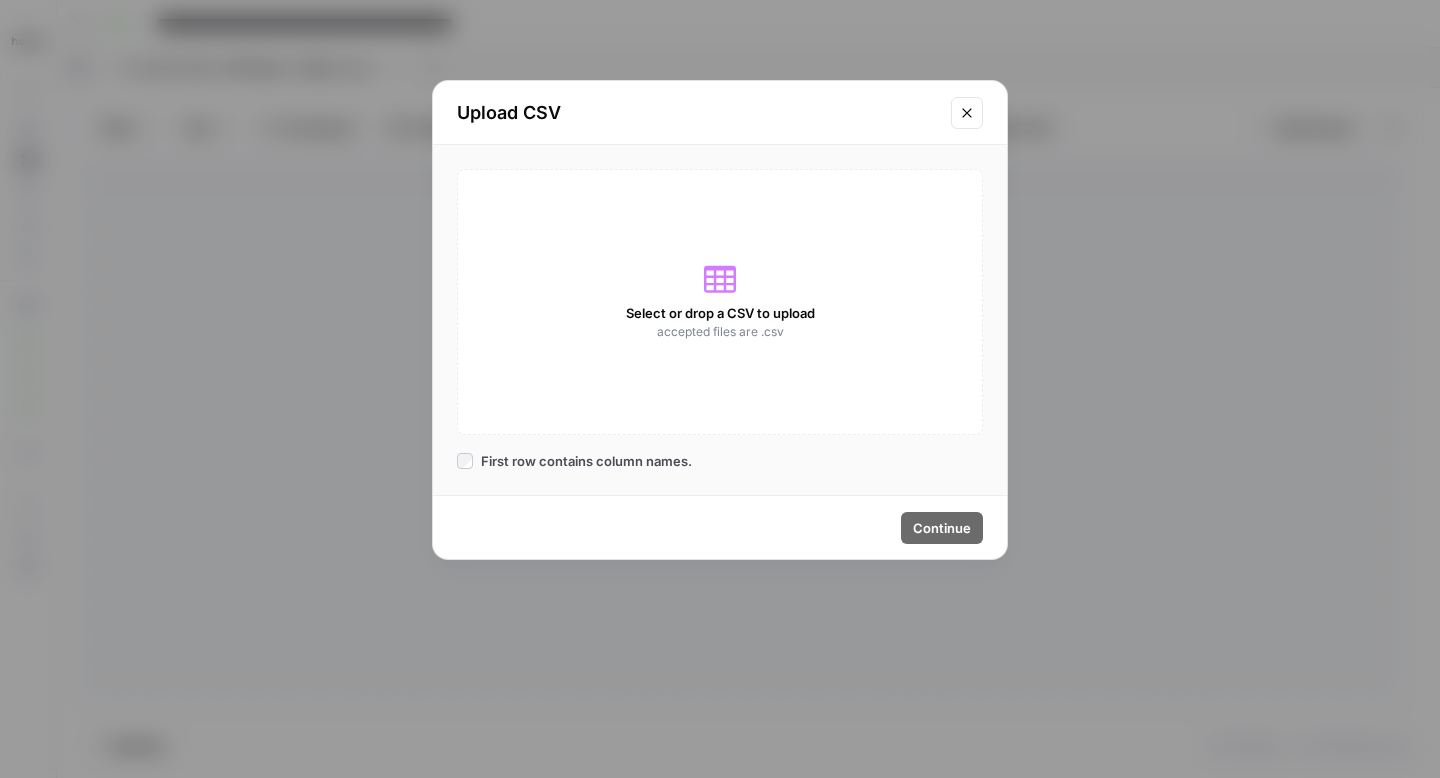 click on "Select or drop a CSV to upload" at bounding box center [720, 313] 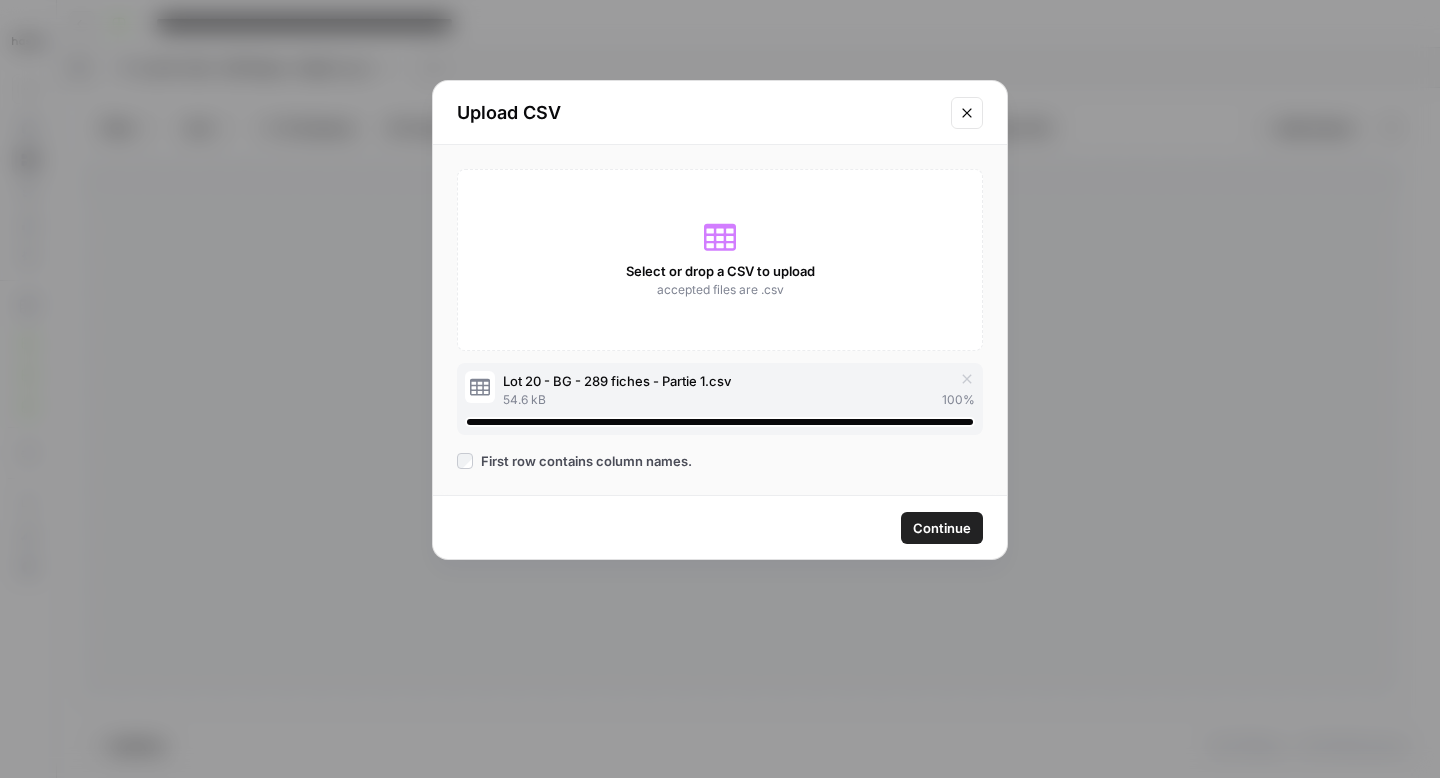 click on "Continue" at bounding box center [942, 528] 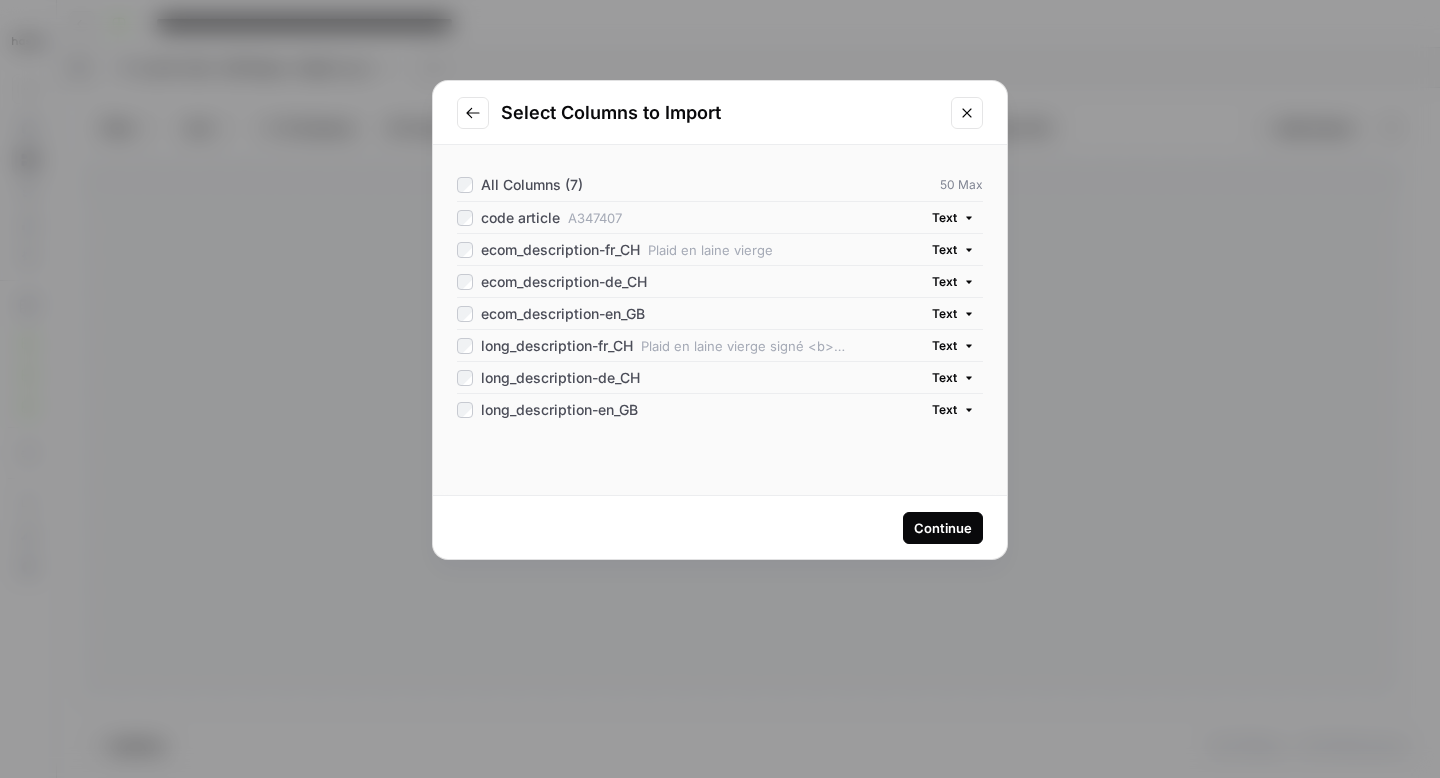 click on "Continue" at bounding box center (943, 528) 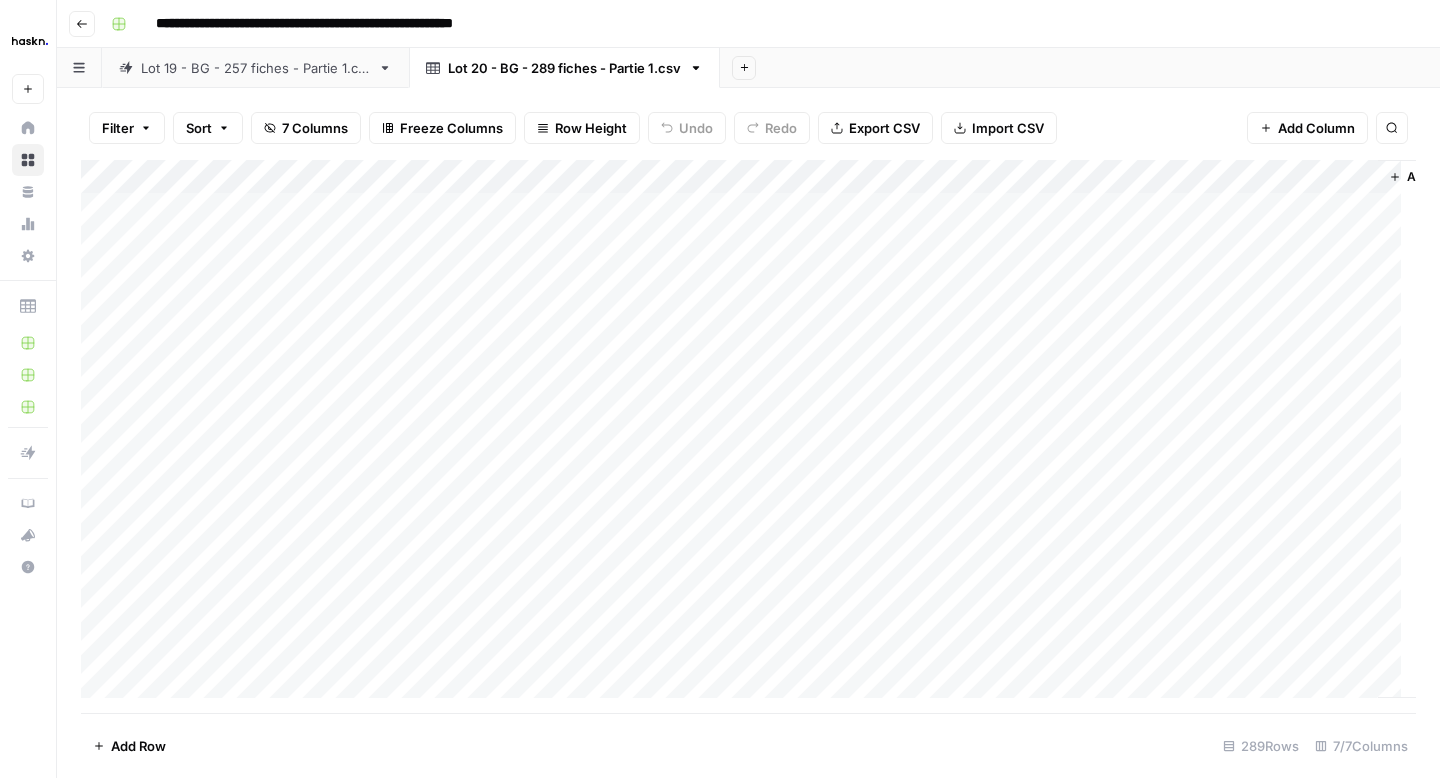 scroll, scrollTop: 0, scrollLeft: 88, axis: horizontal 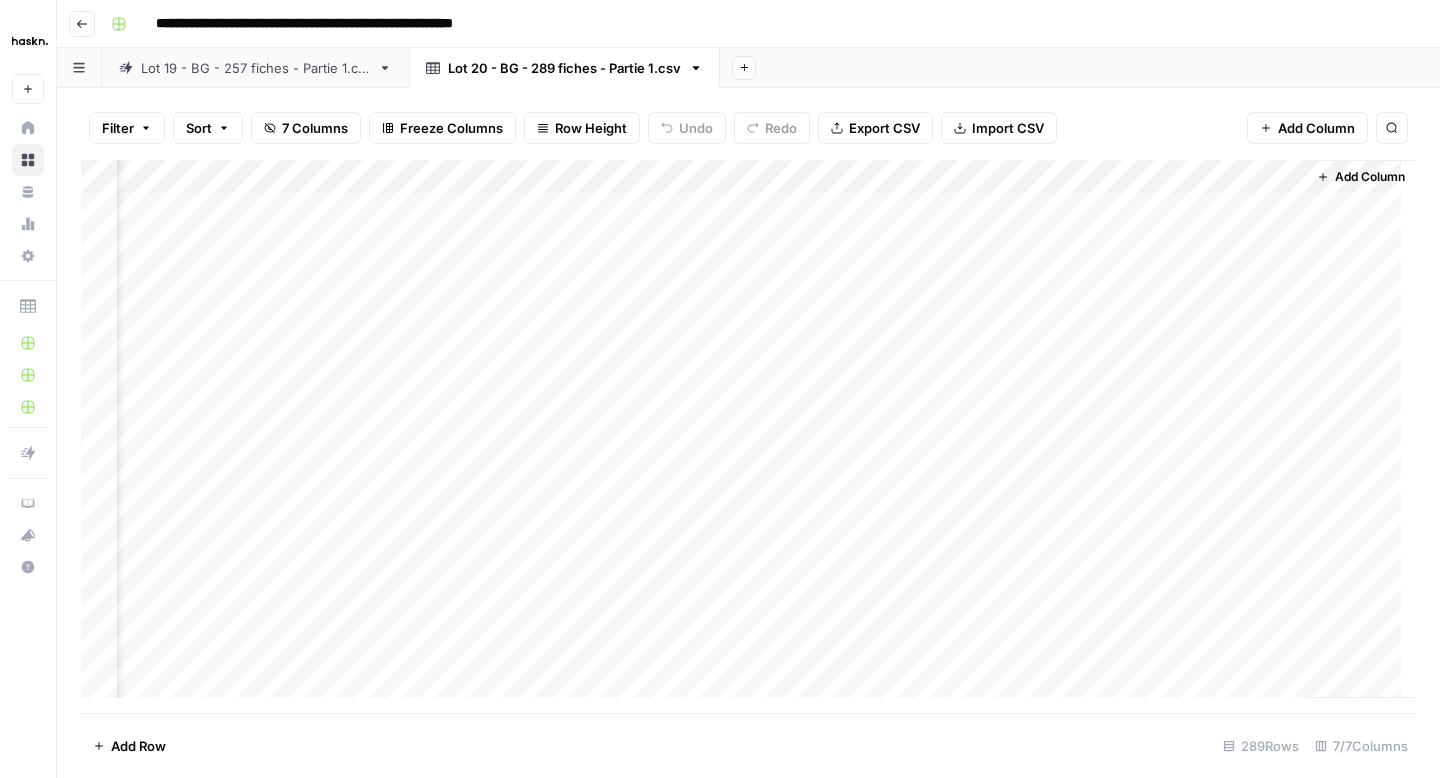click on "Add Column" at bounding box center (1361, 177) 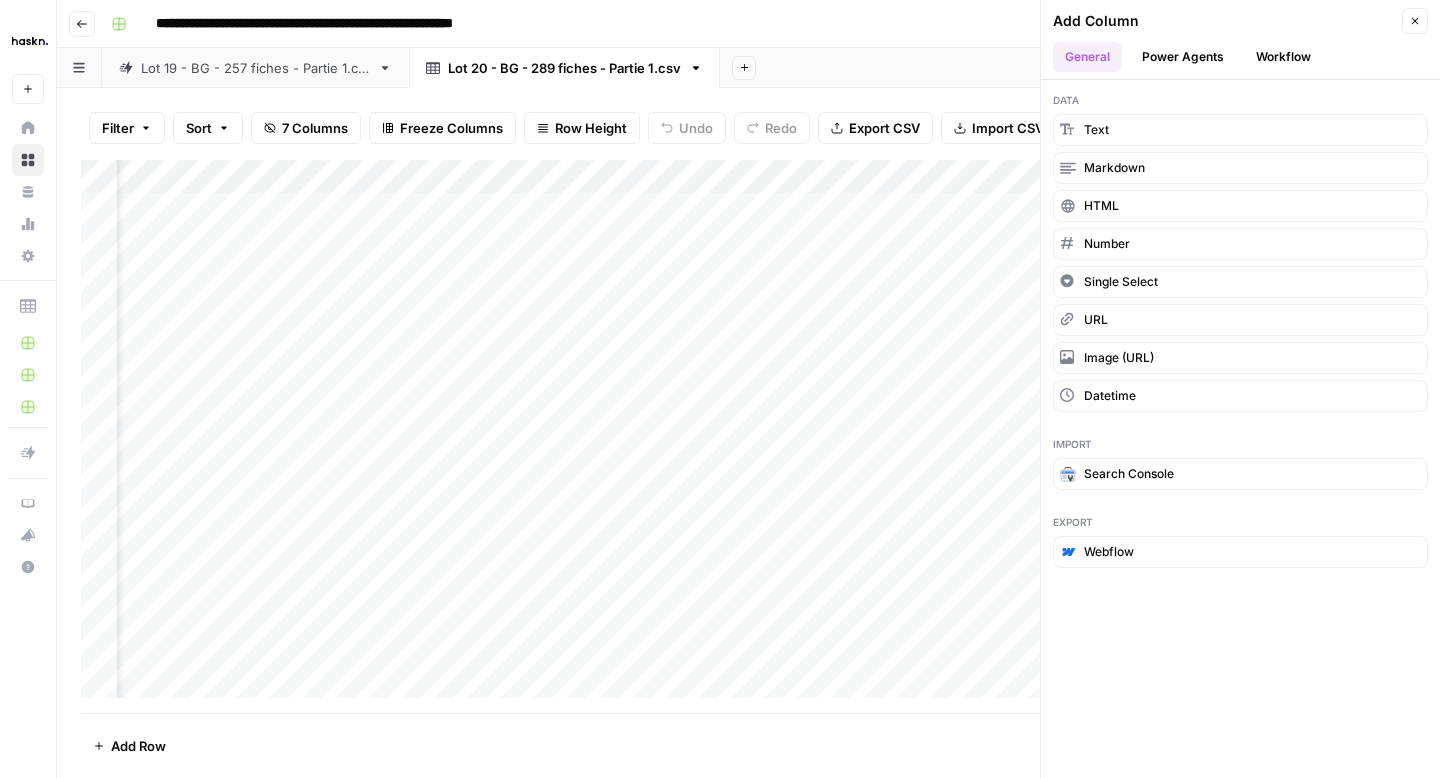 click on "Close" at bounding box center [1415, 21] 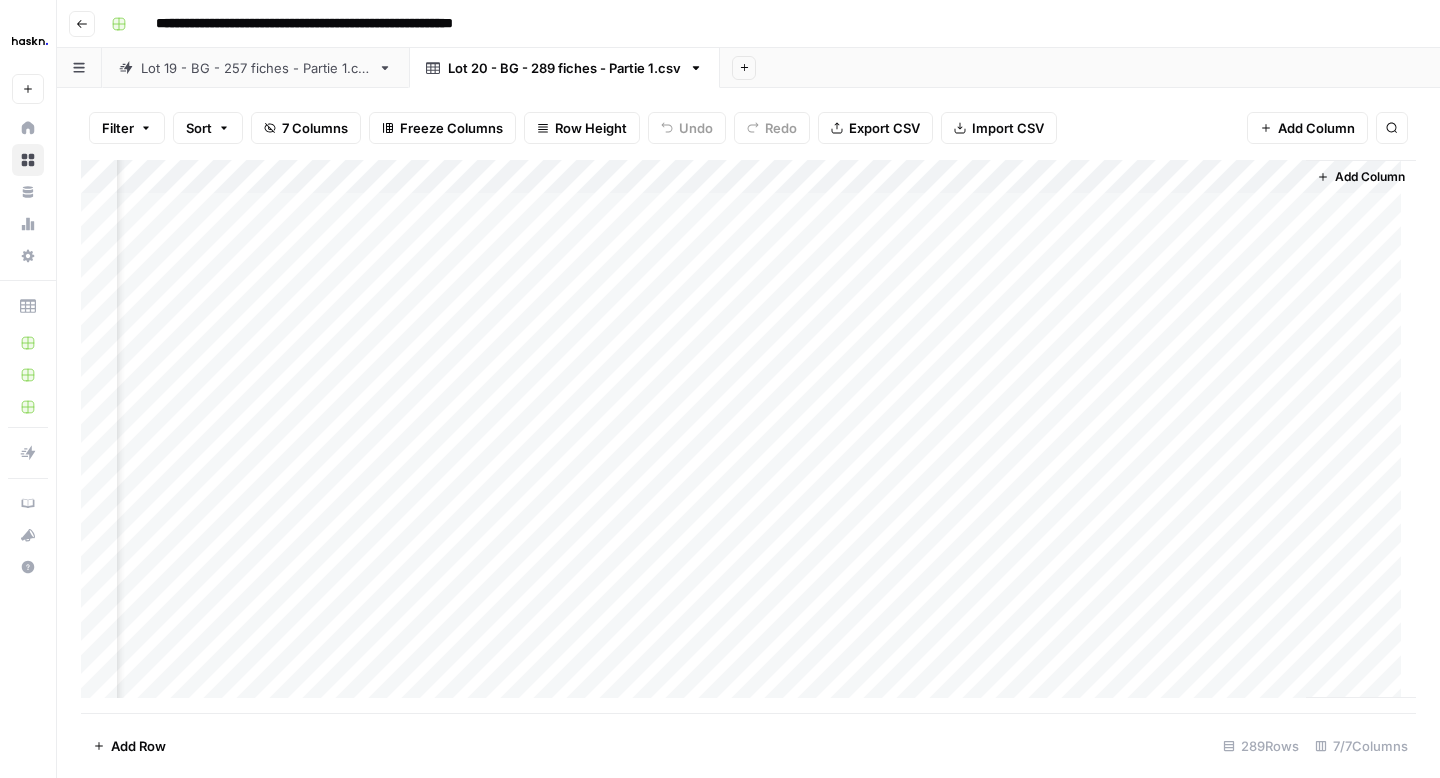click on "Add Column" at bounding box center [1370, 177] 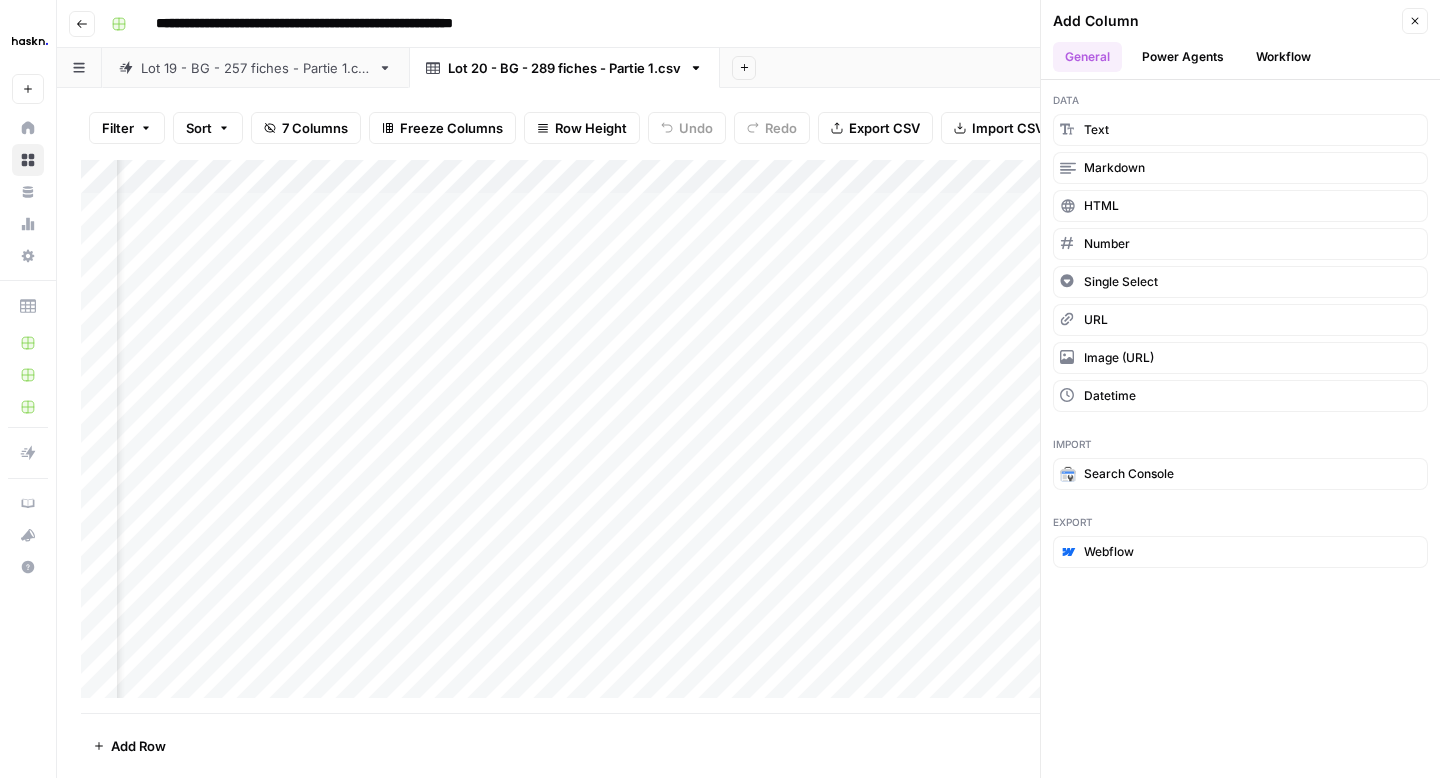 click on "Workflow" at bounding box center [1283, 57] 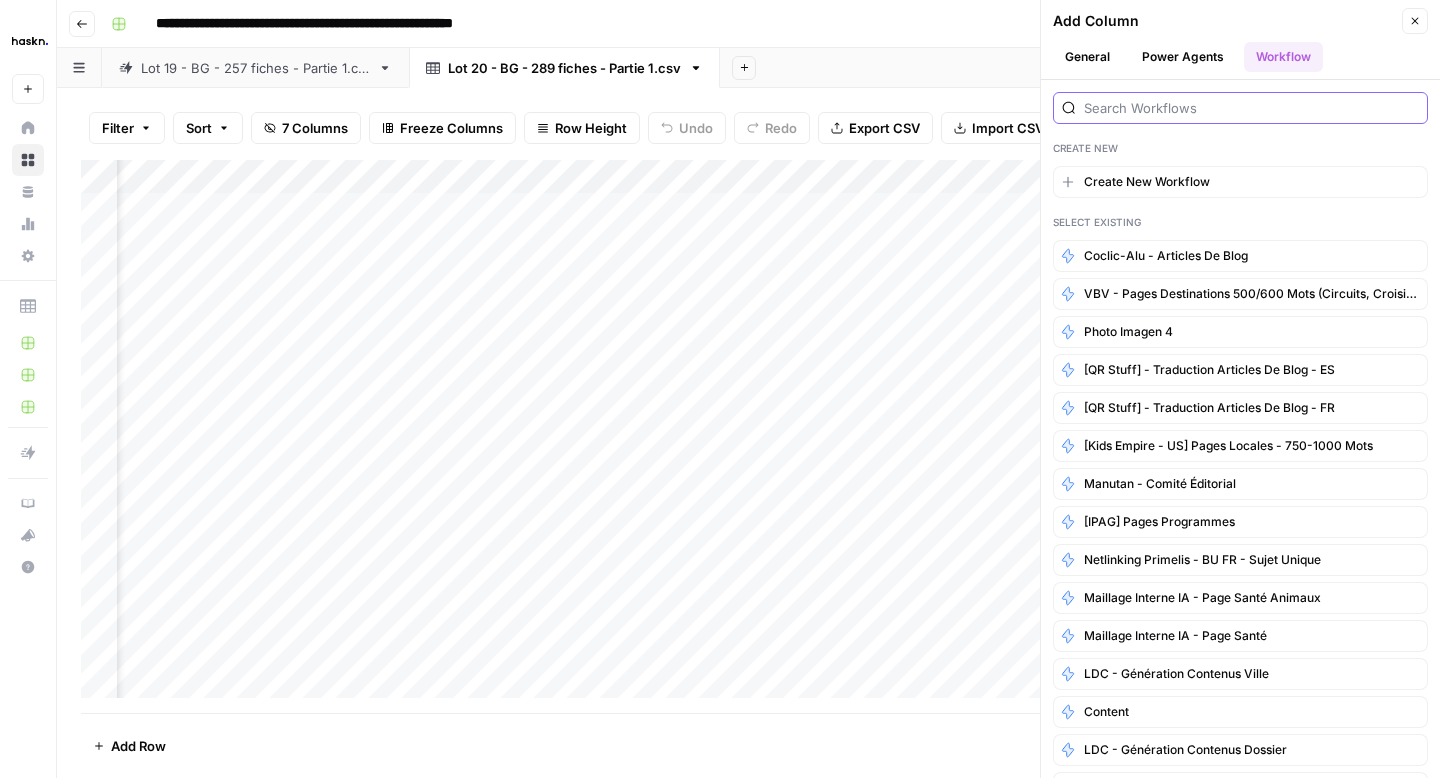 click at bounding box center [1251, 108] 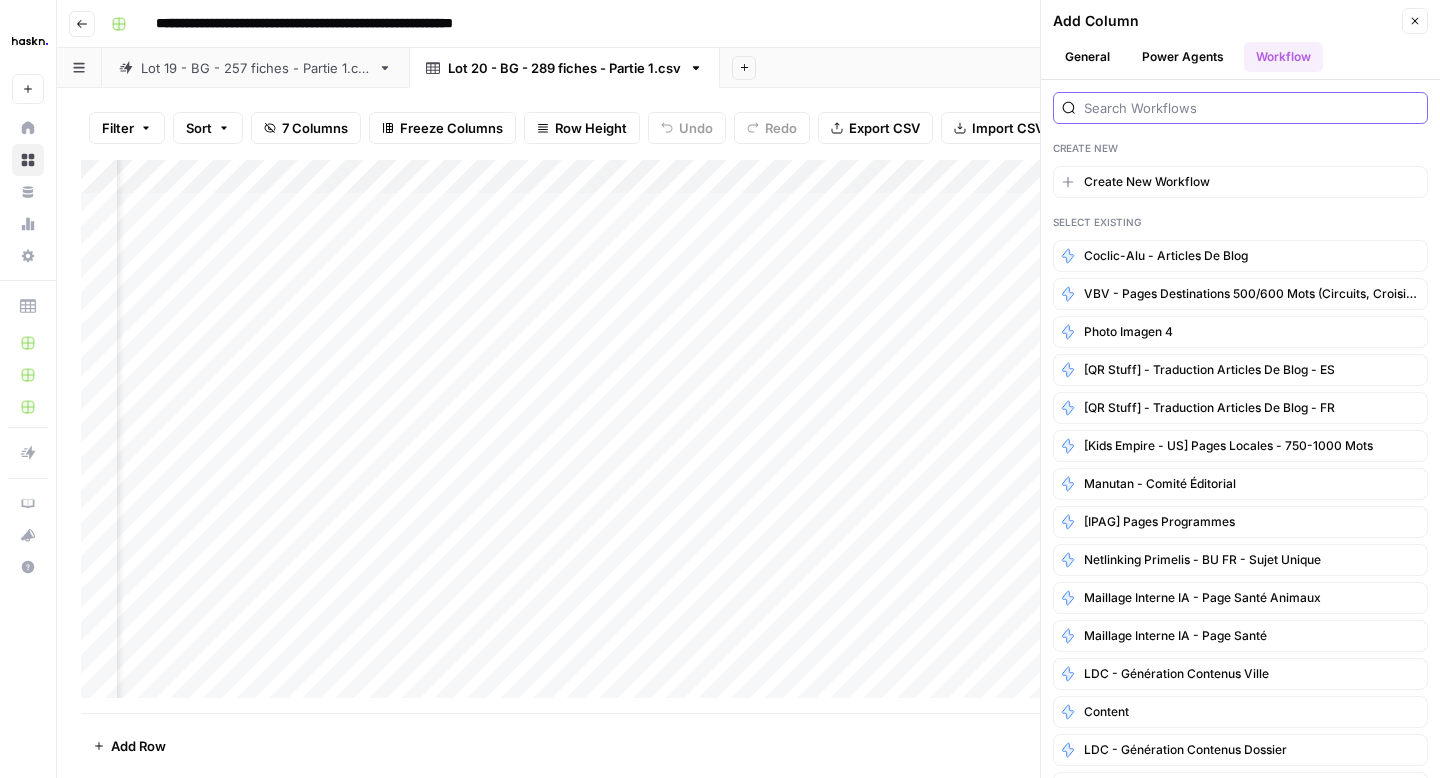 type on "bon" 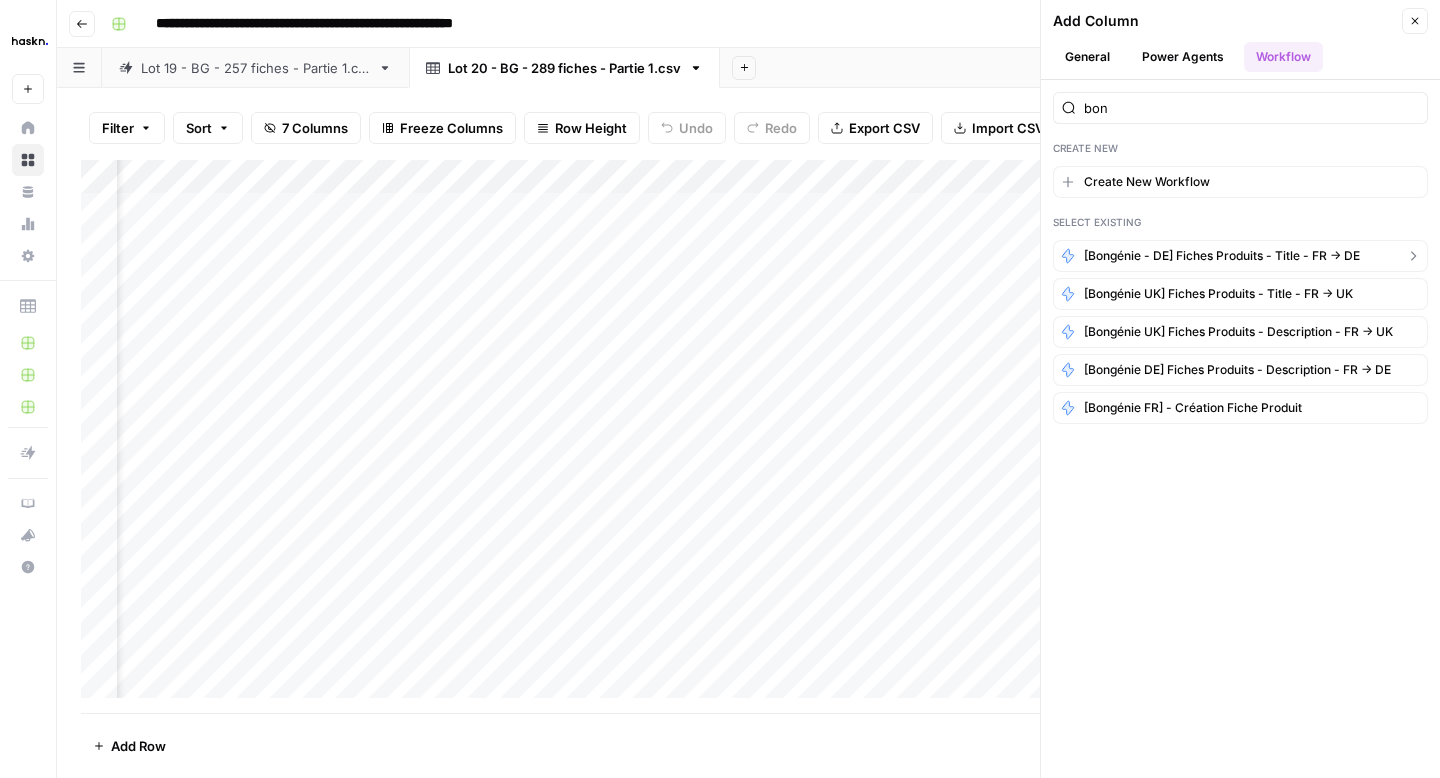 click on "[Bongénie - DE] Fiches produits - Title - FR -> DE" at bounding box center [1222, 256] 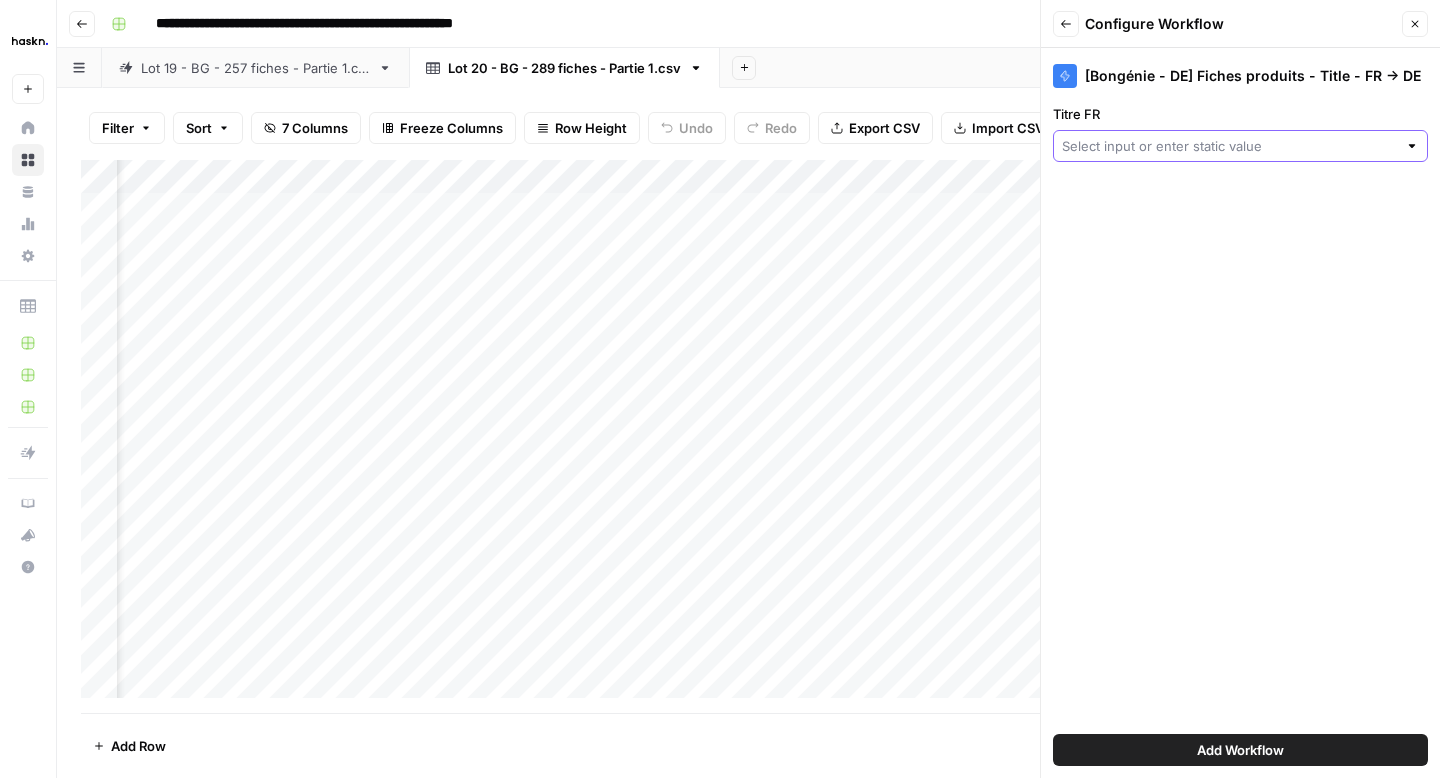 click on "Titre FR" at bounding box center (1229, 146) 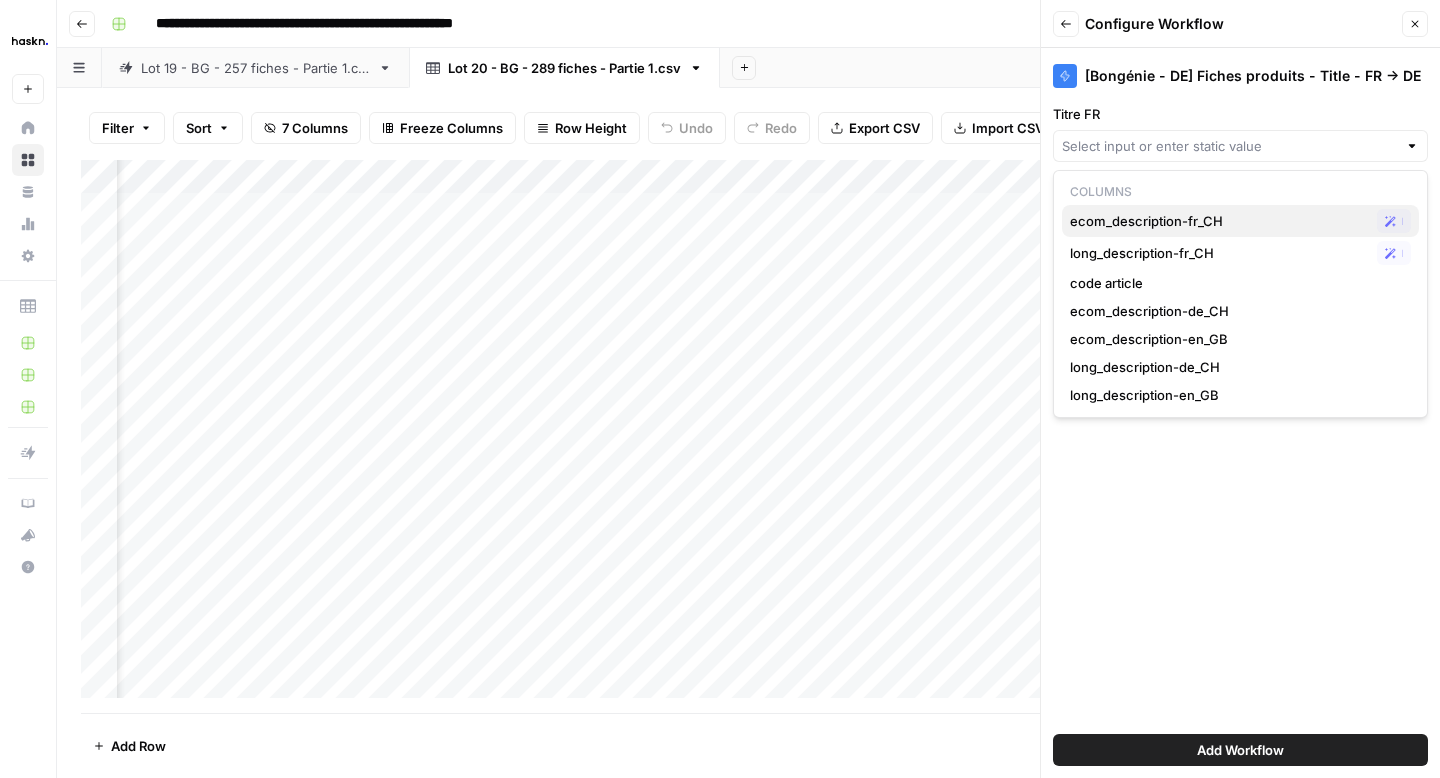 click on "ecom_description-fr_CH" at bounding box center [1219, 221] 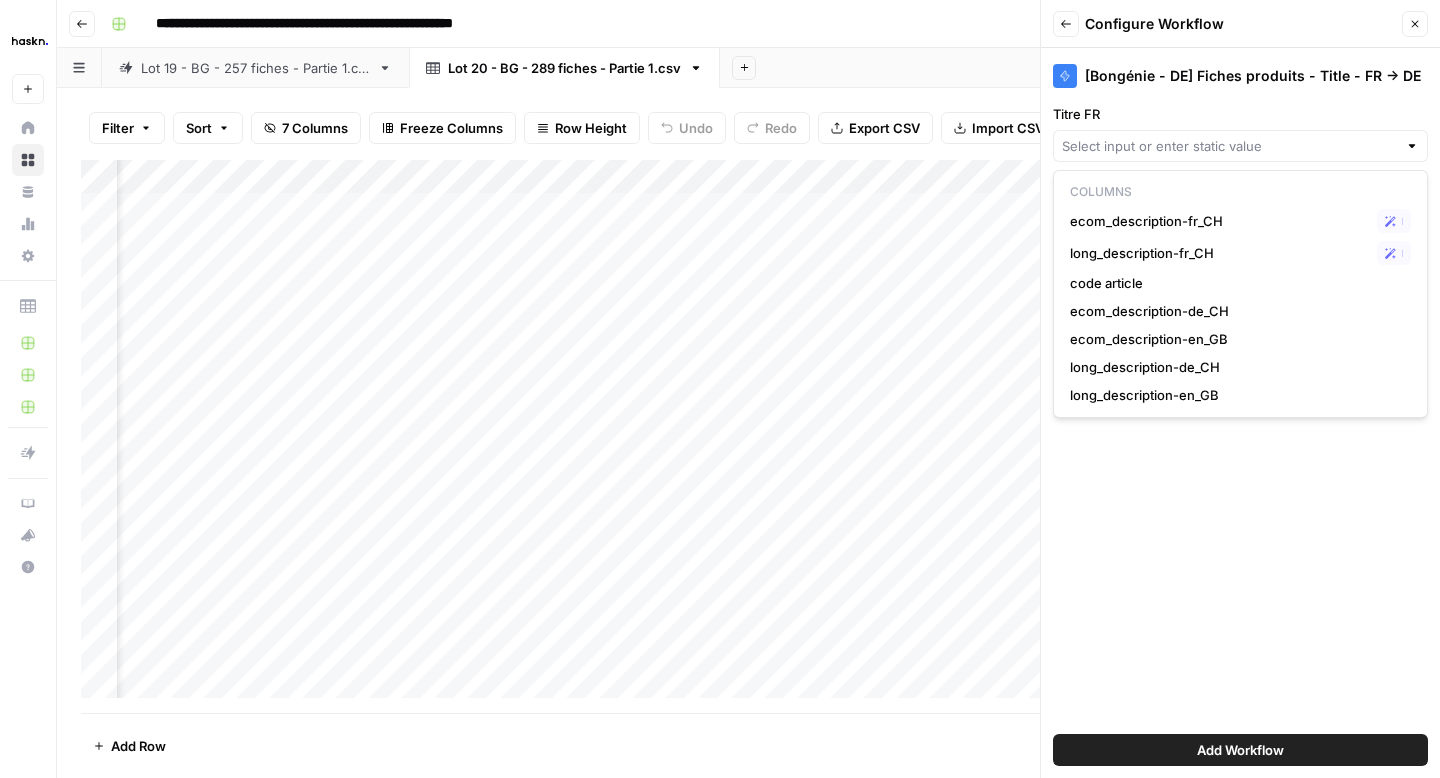 type on "ecom_description-fr_CH" 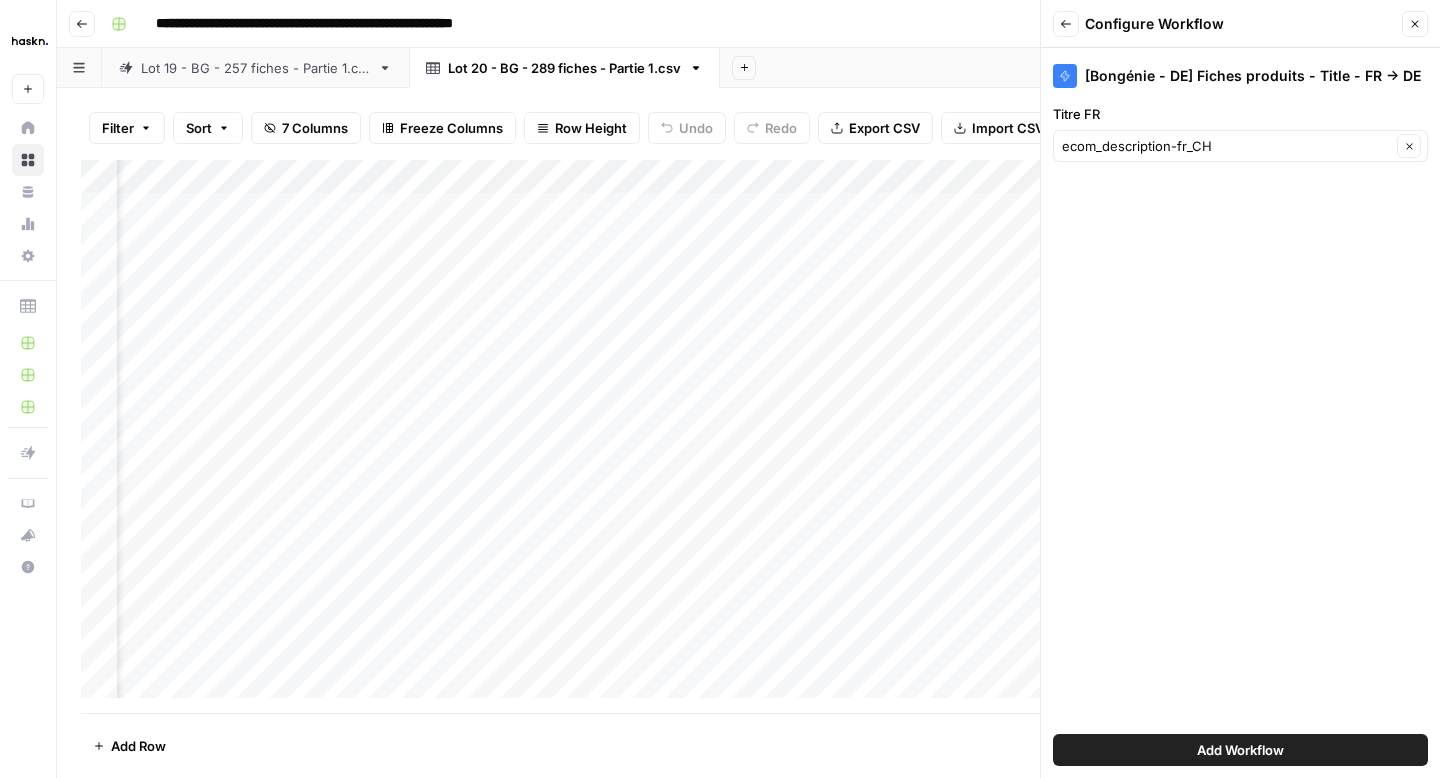click on "Add Workflow" at bounding box center (1240, 750) 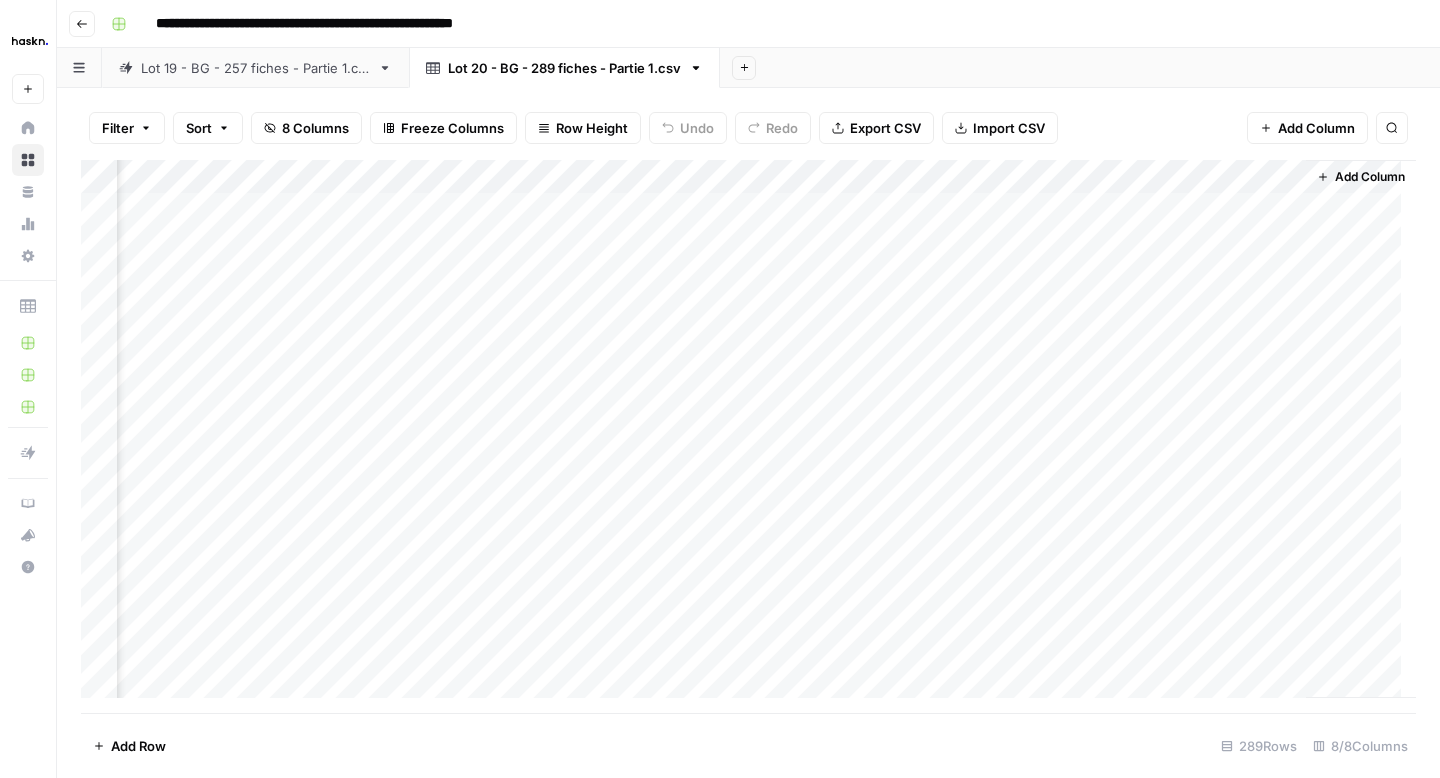 click on "Add Column" at bounding box center (748, 436) 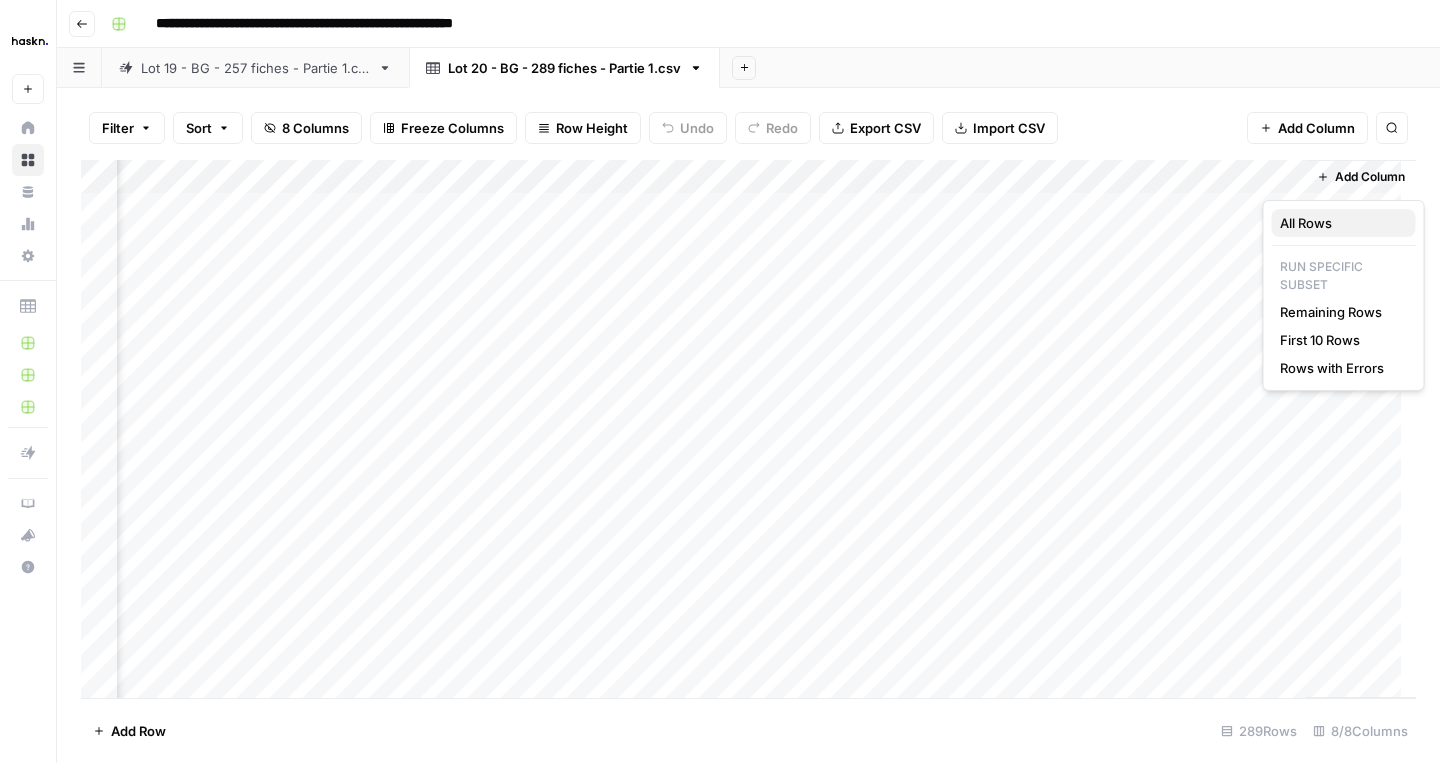 click on "All Rows" at bounding box center [1340, 223] 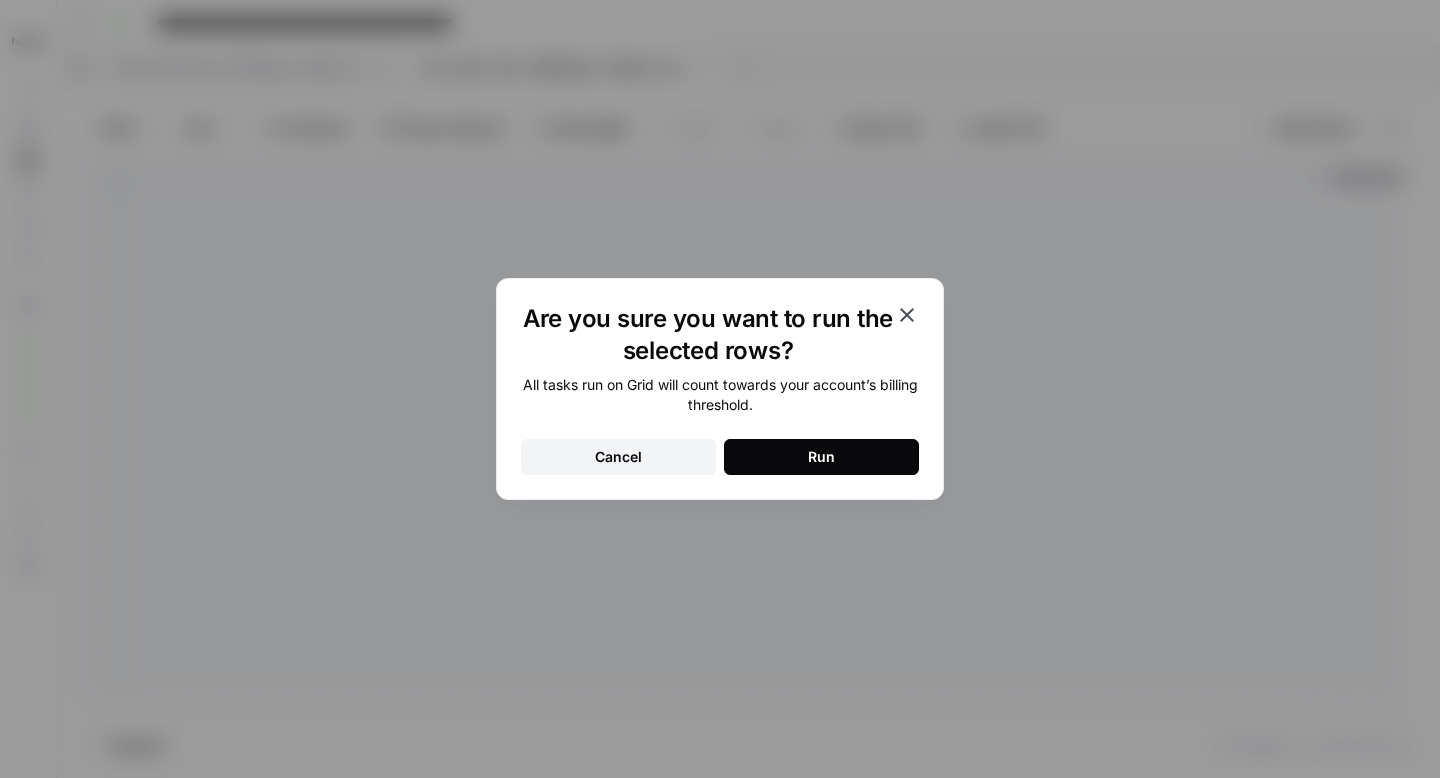 click on "Run" at bounding box center [821, 457] 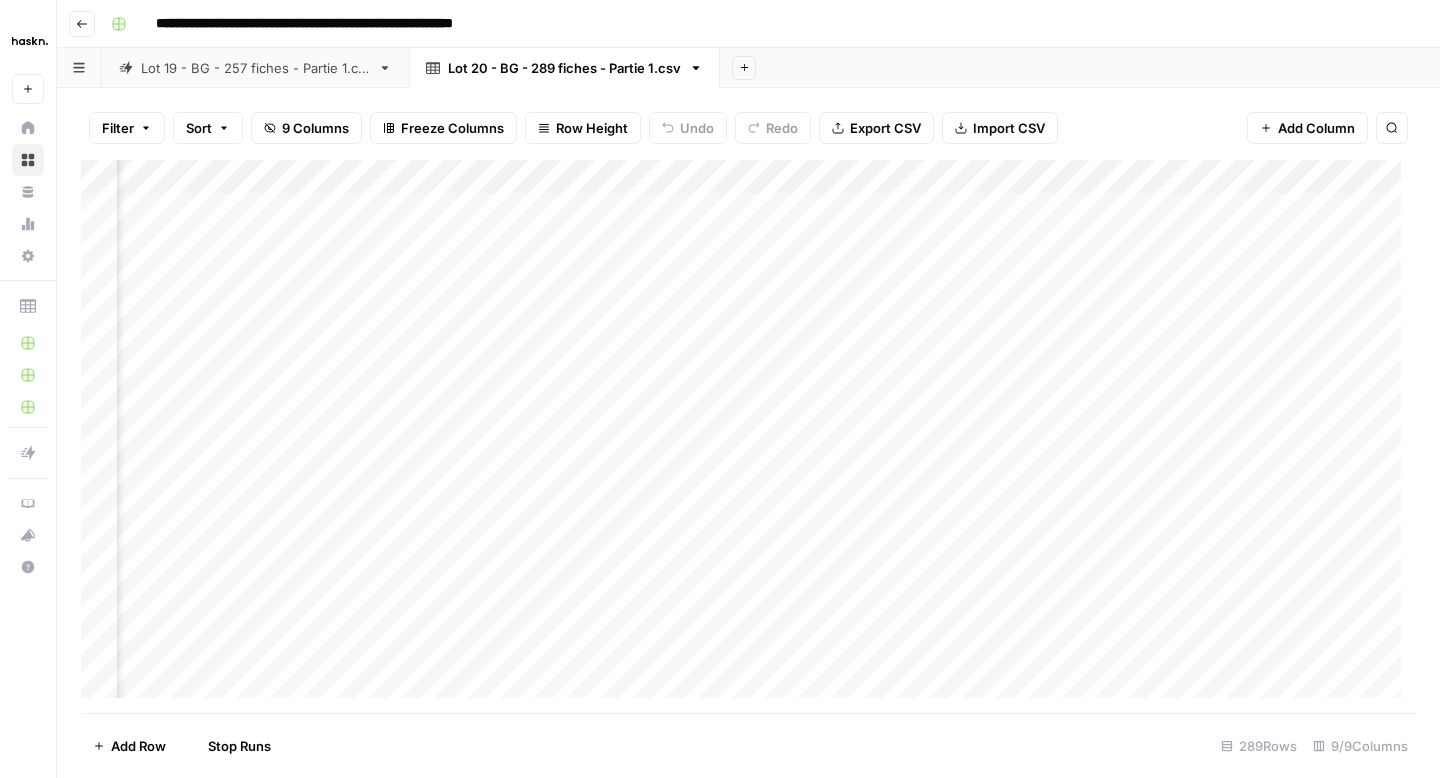 click on "Add Column" at bounding box center [748, 436] 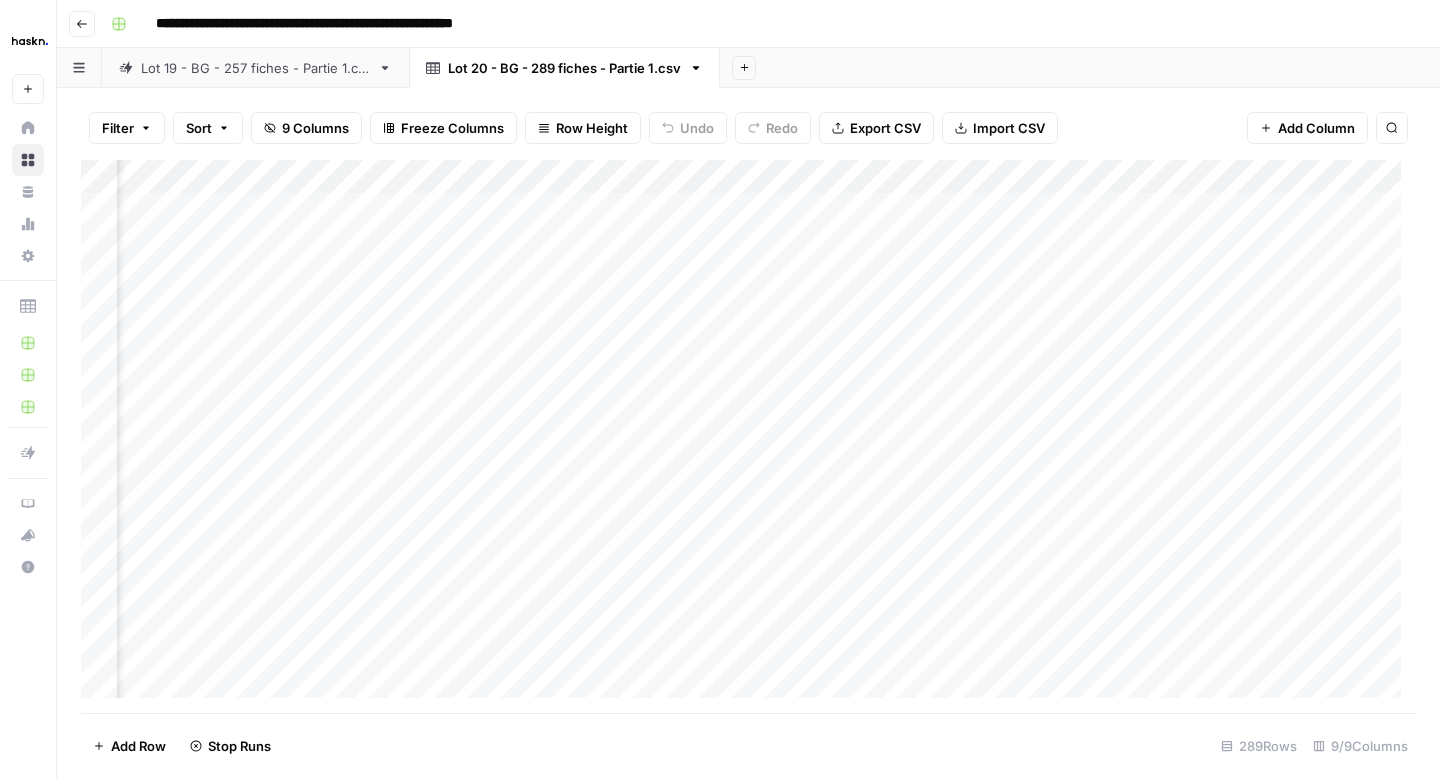 scroll, scrollTop: 0, scrollLeft: 446, axis: horizontal 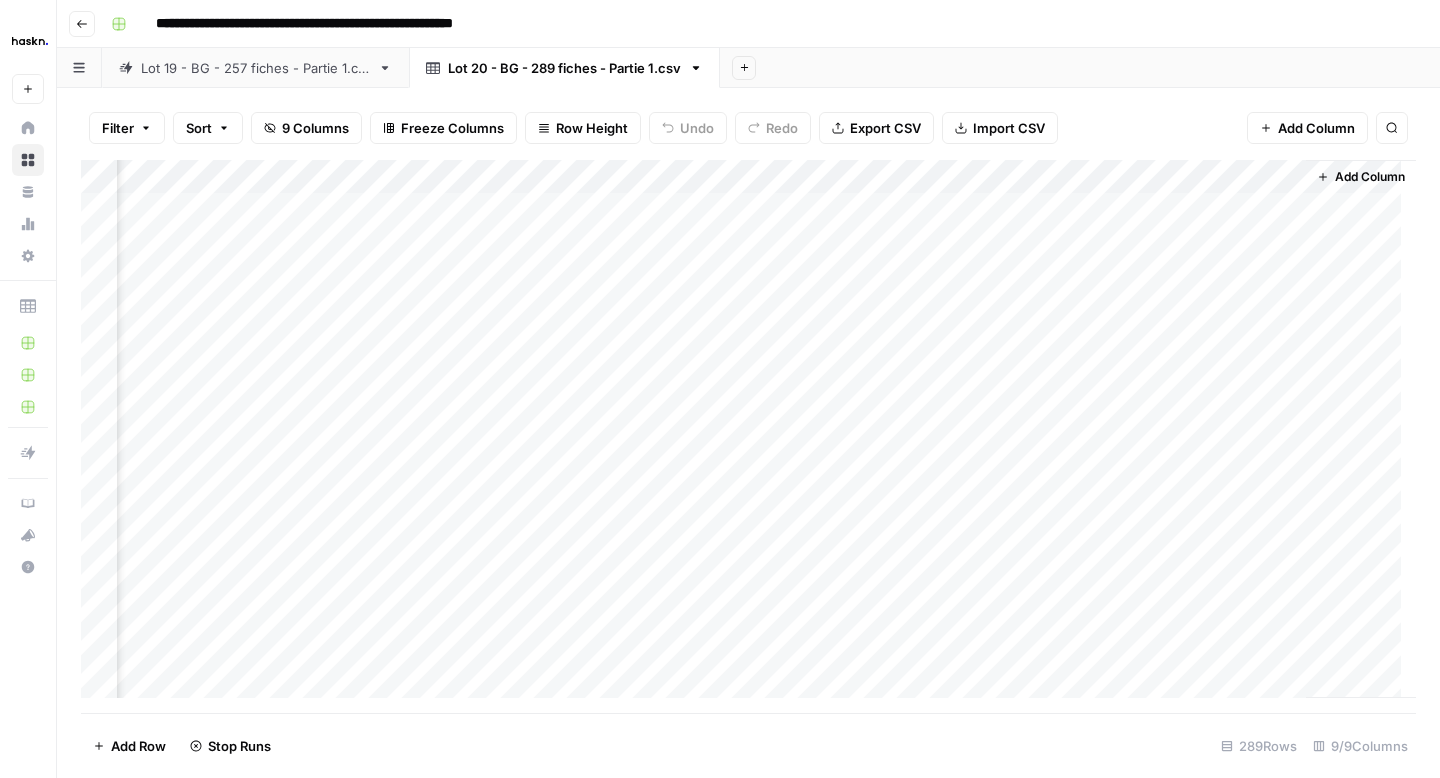 click on "Add Column" at bounding box center [1370, 177] 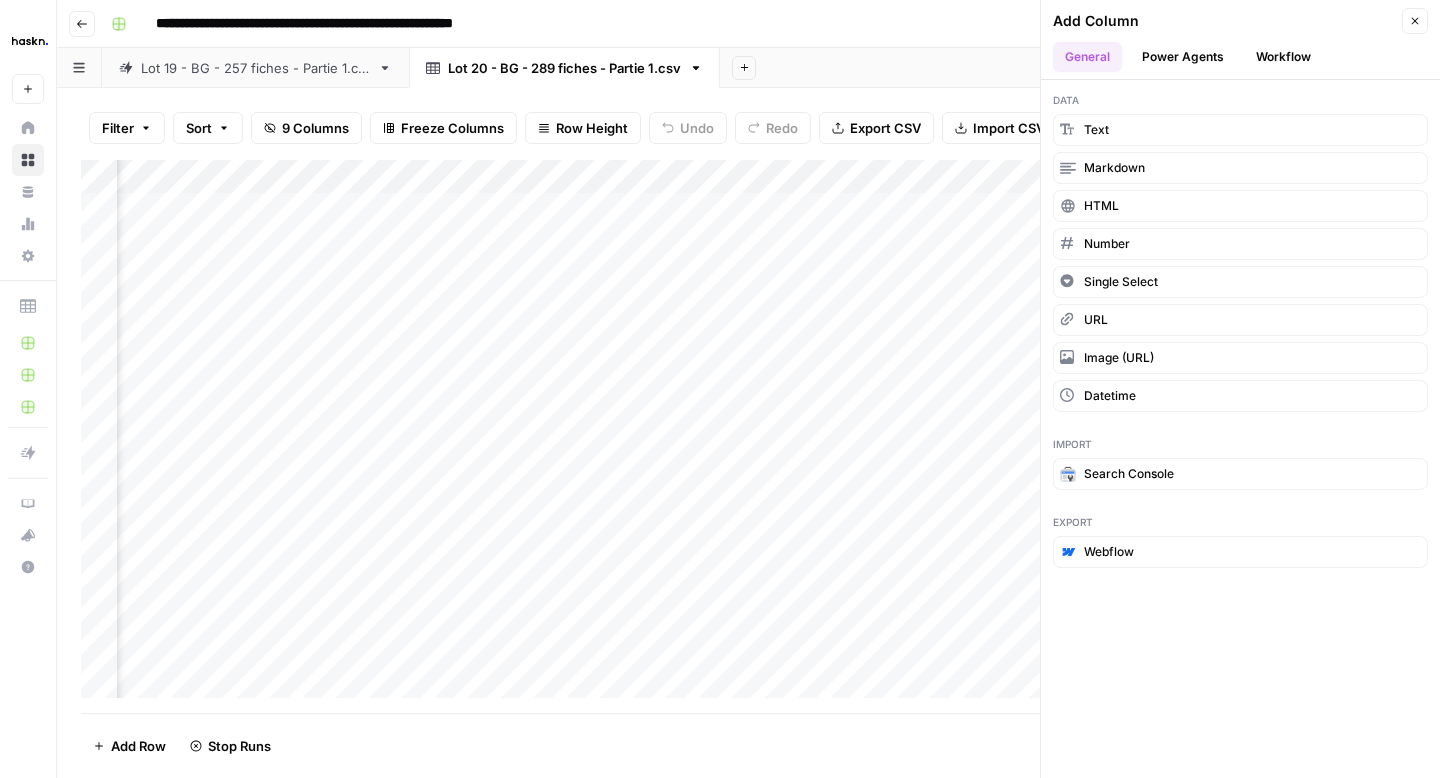 click on "Workflow" at bounding box center [1283, 57] 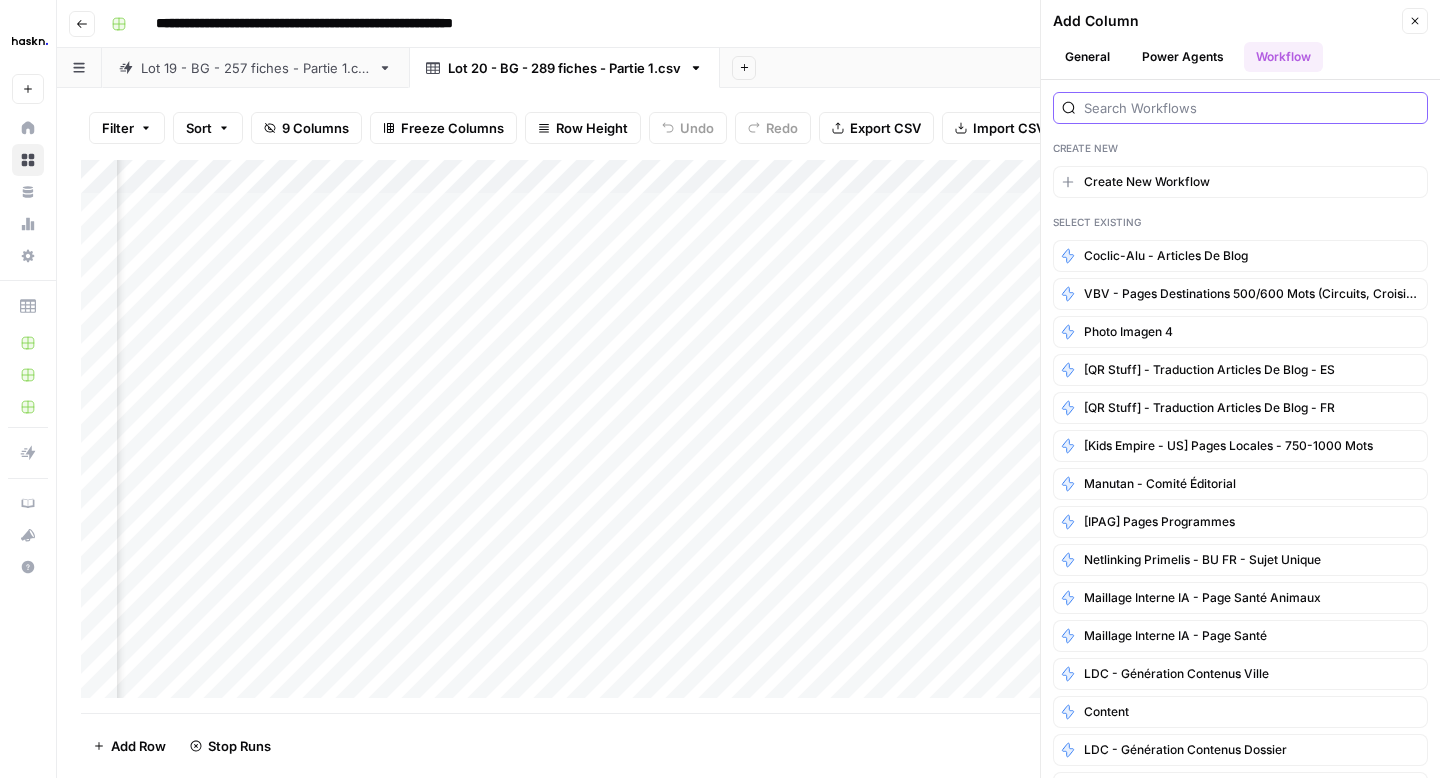 click at bounding box center (1251, 108) 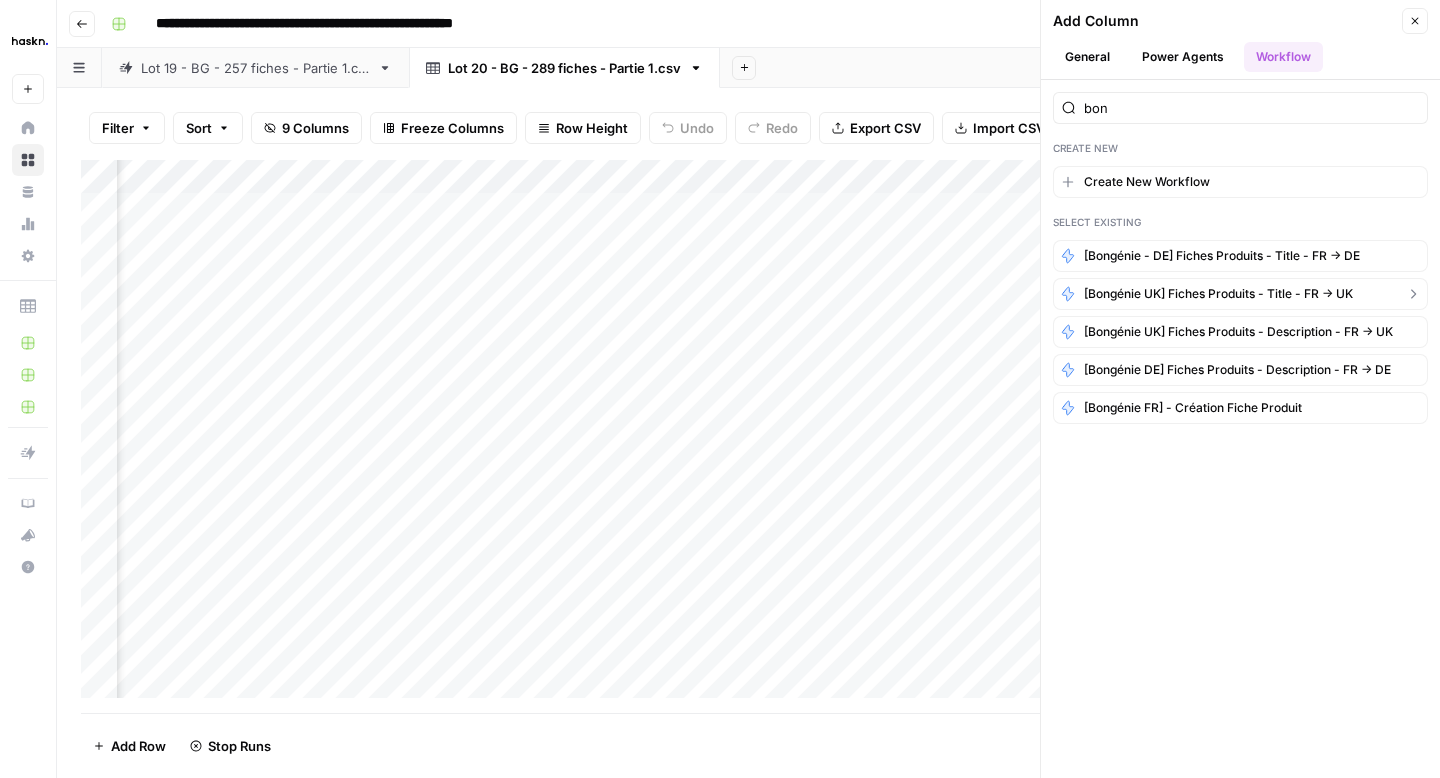 click on "[Bongénie UK] Fiches produits - Title - FR -> UK" at bounding box center [1218, 294] 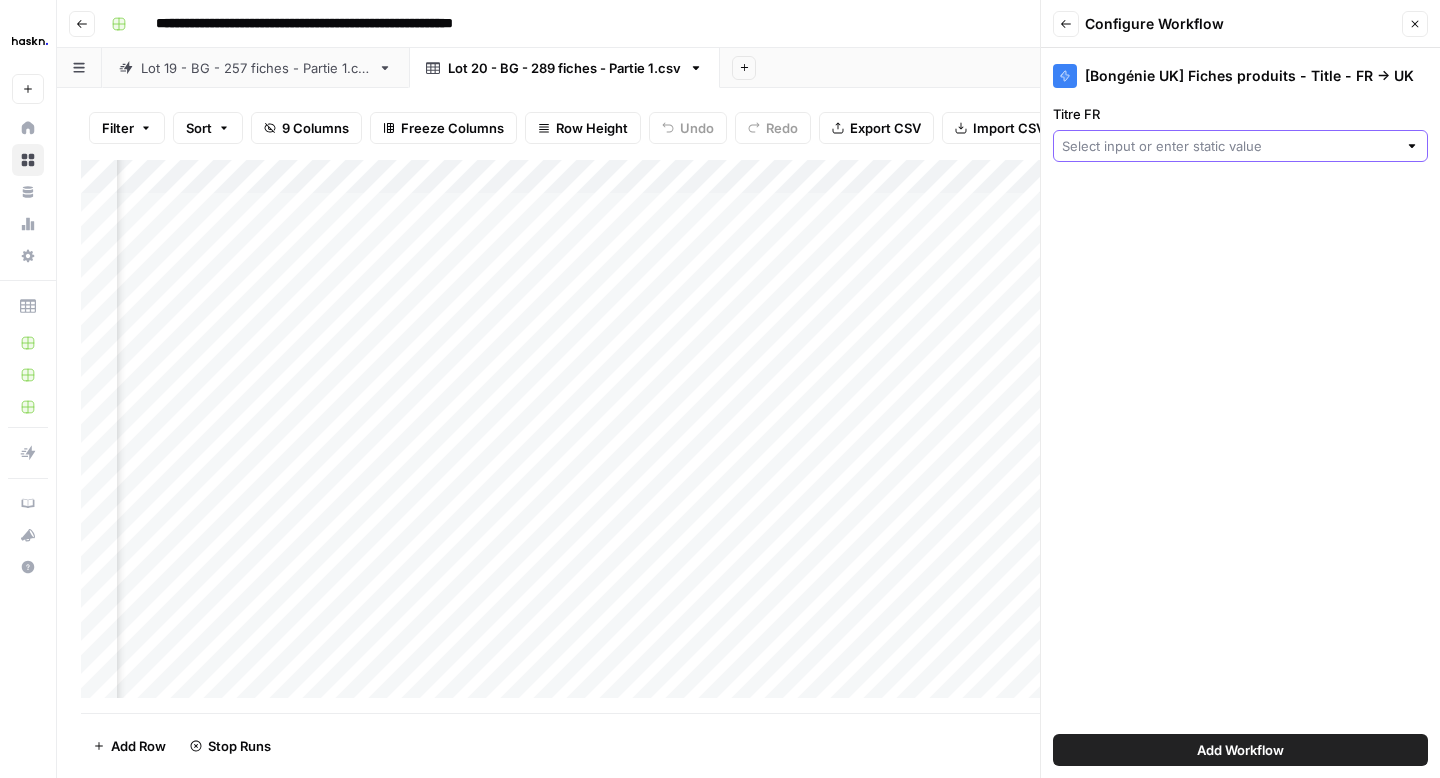 click on "Titre FR" at bounding box center (1229, 146) 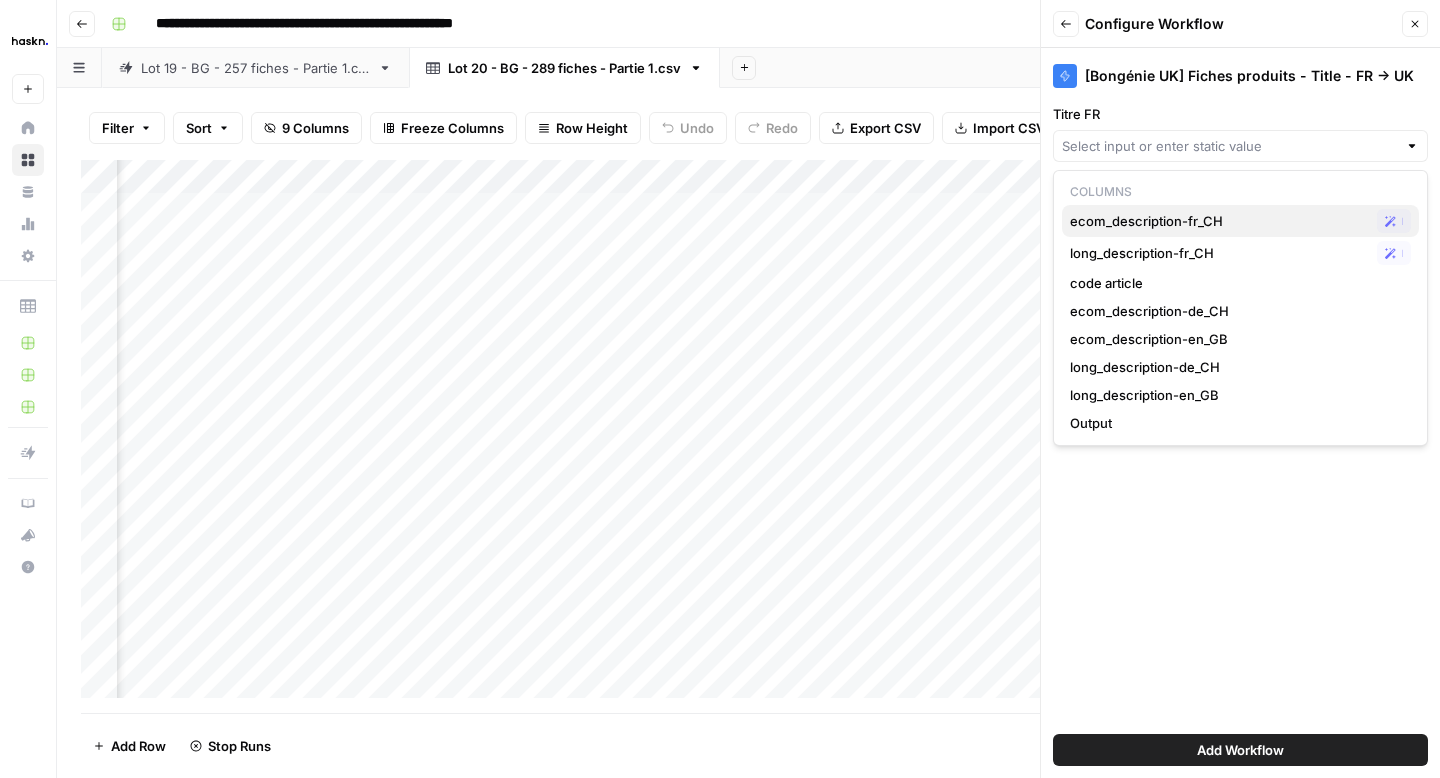 click on "ecom_description-fr_CH" at bounding box center (1219, 221) 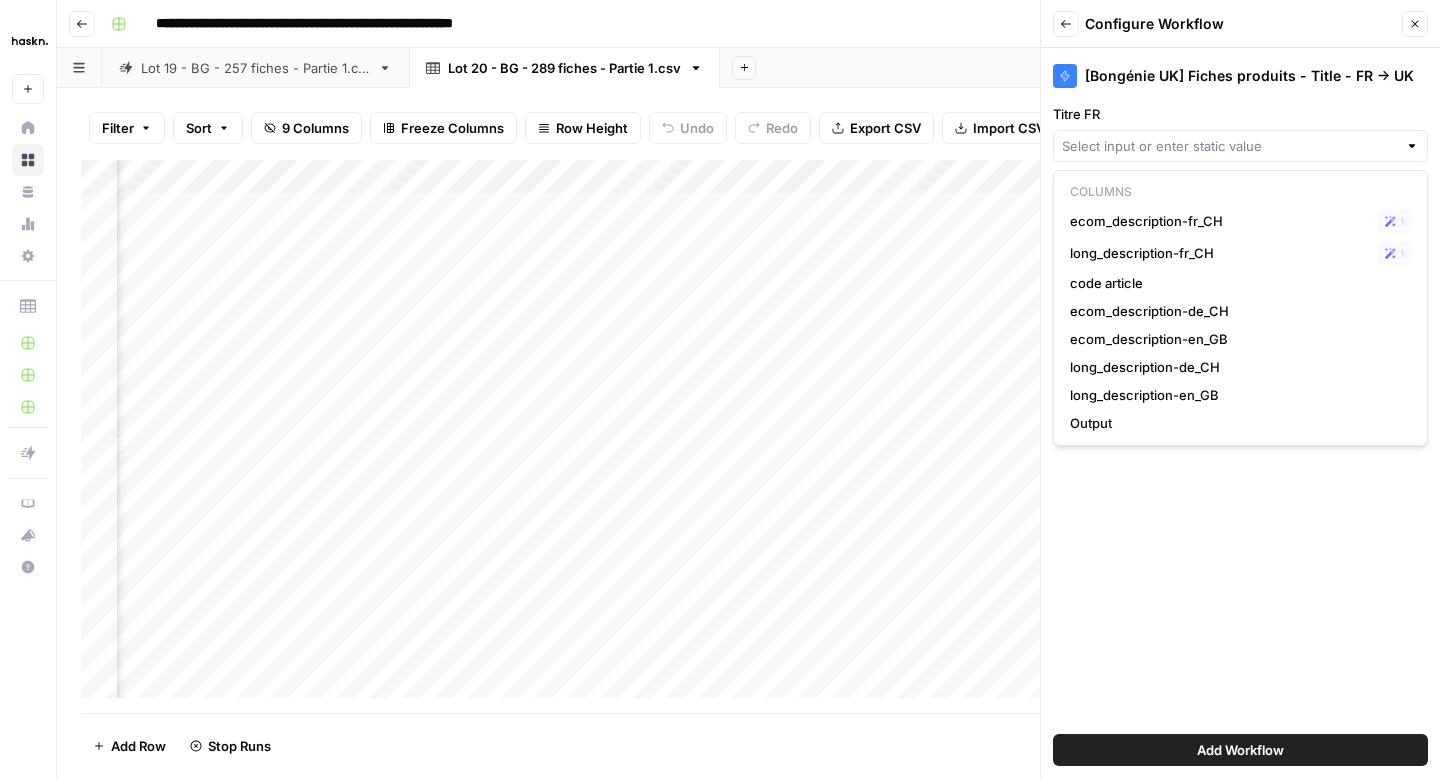 type on "ecom_description-fr_CH" 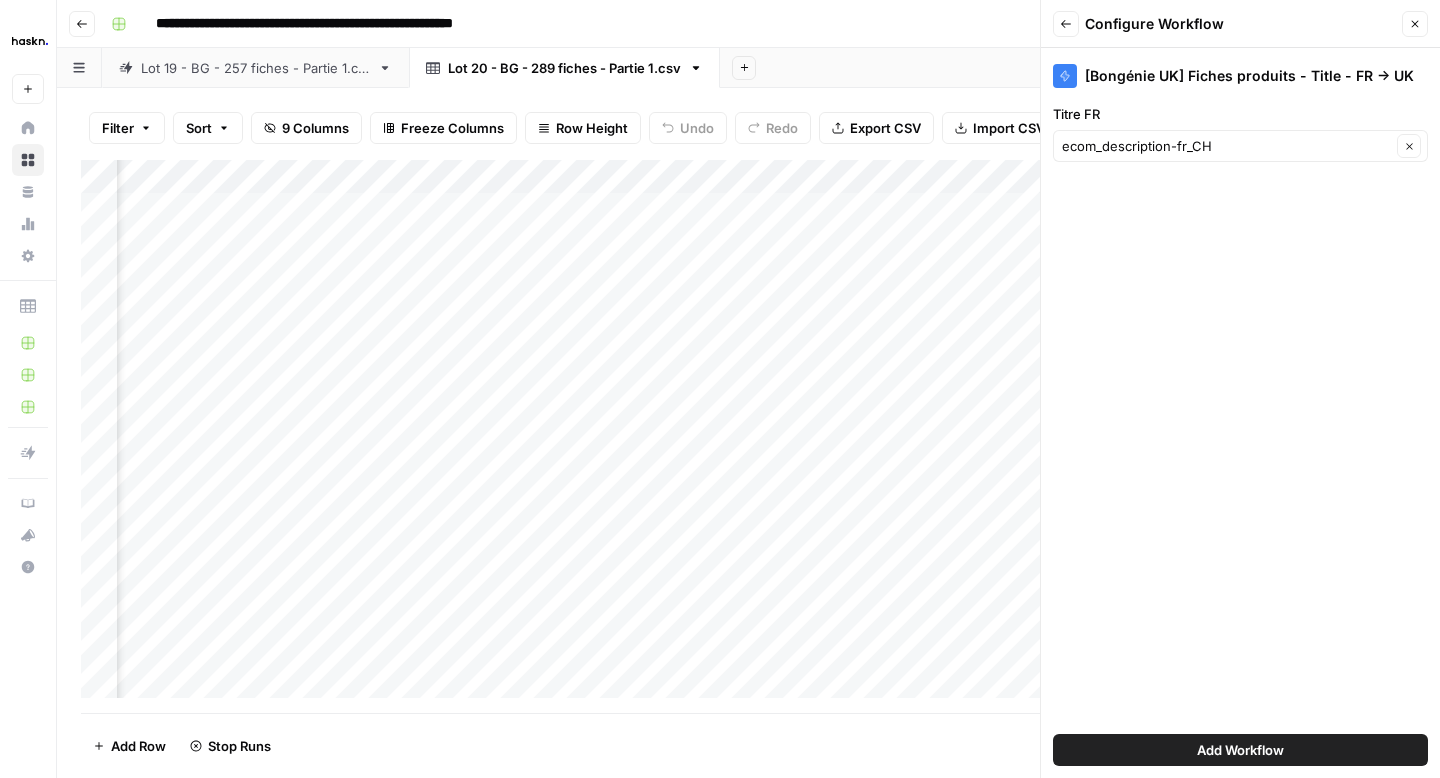 click on "Add Workflow" at bounding box center (1240, 750) 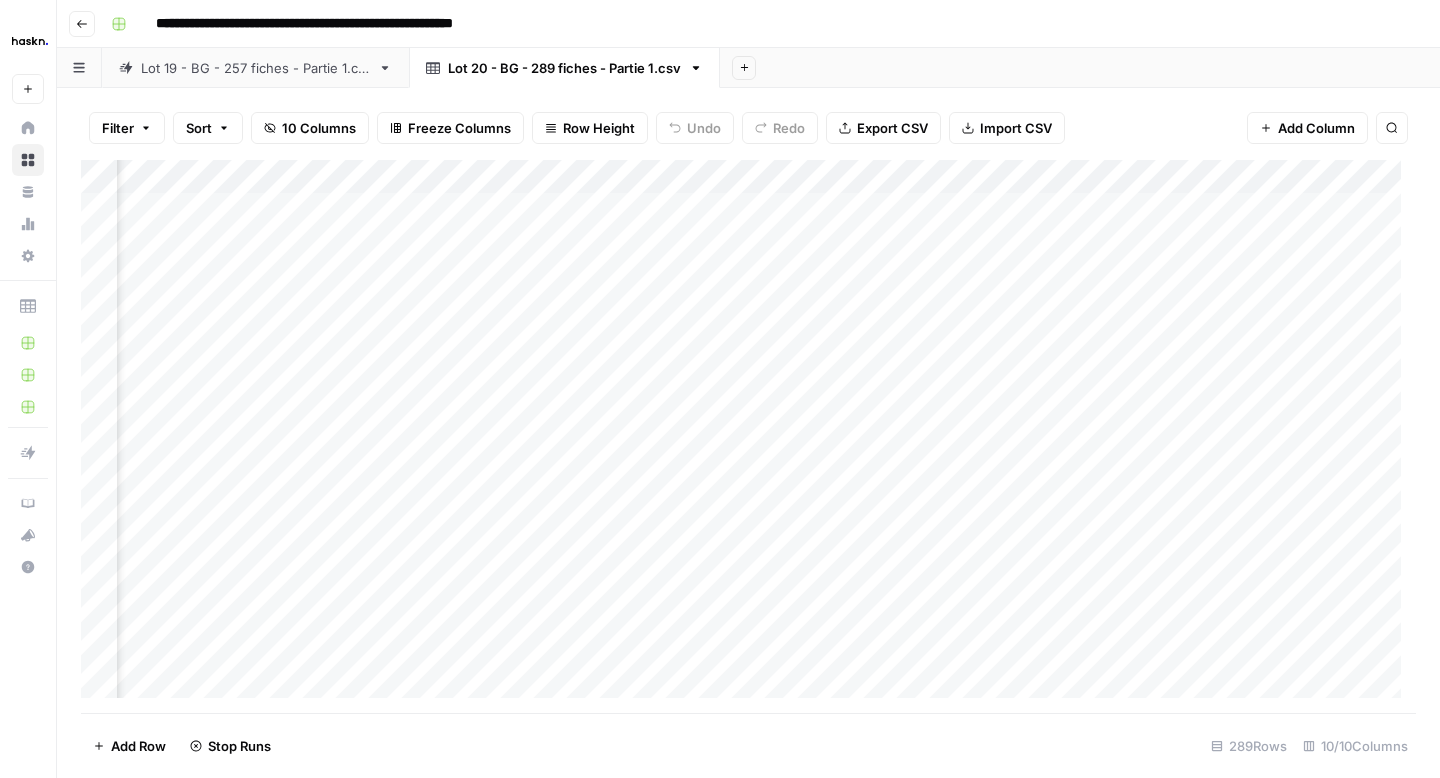 scroll, scrollTop: 0, scrollLeft: 626, axis: horizontal 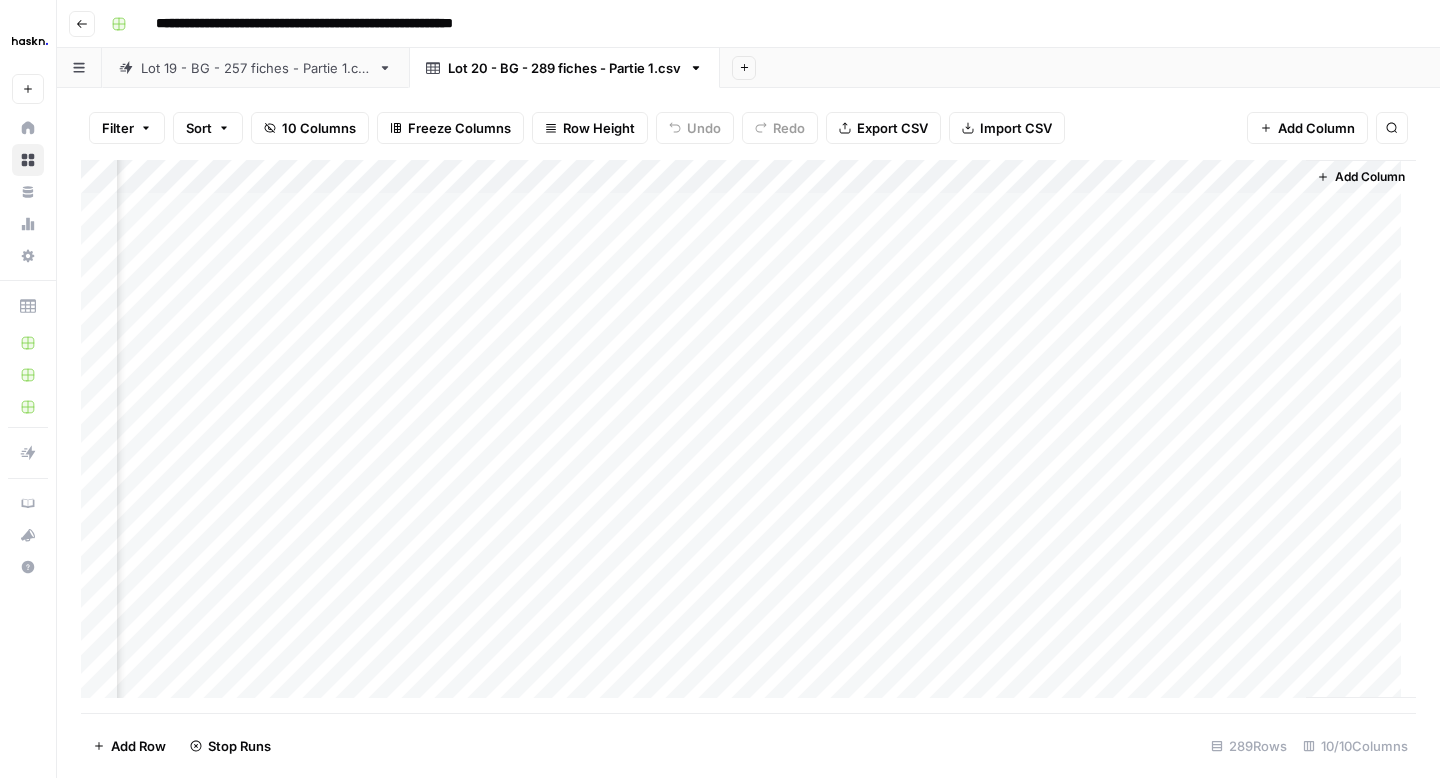 click on "Add Column" at bounding box center (1370, 177) 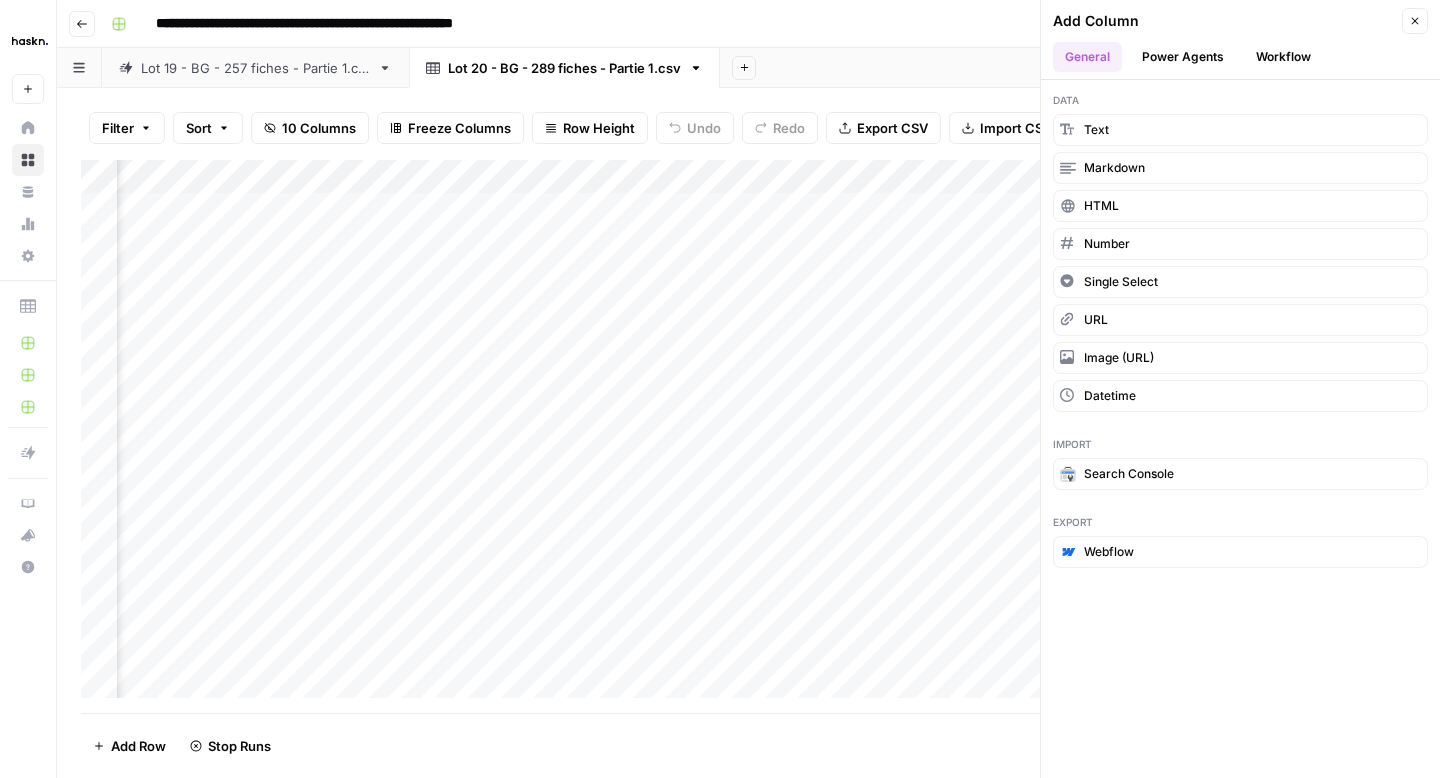click on "Workflow" at bounding box center (1283, 57) 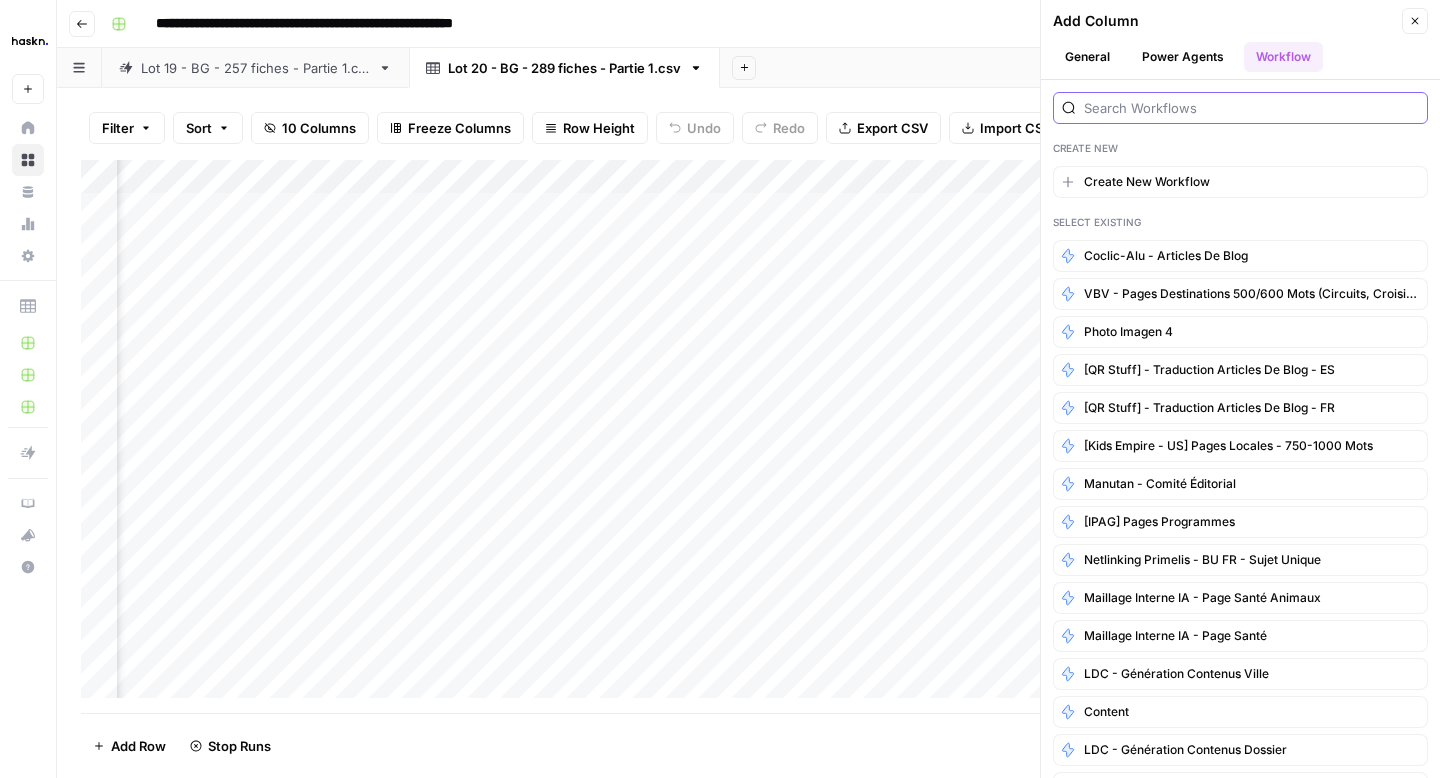 click at bounding box center (1251, 108) 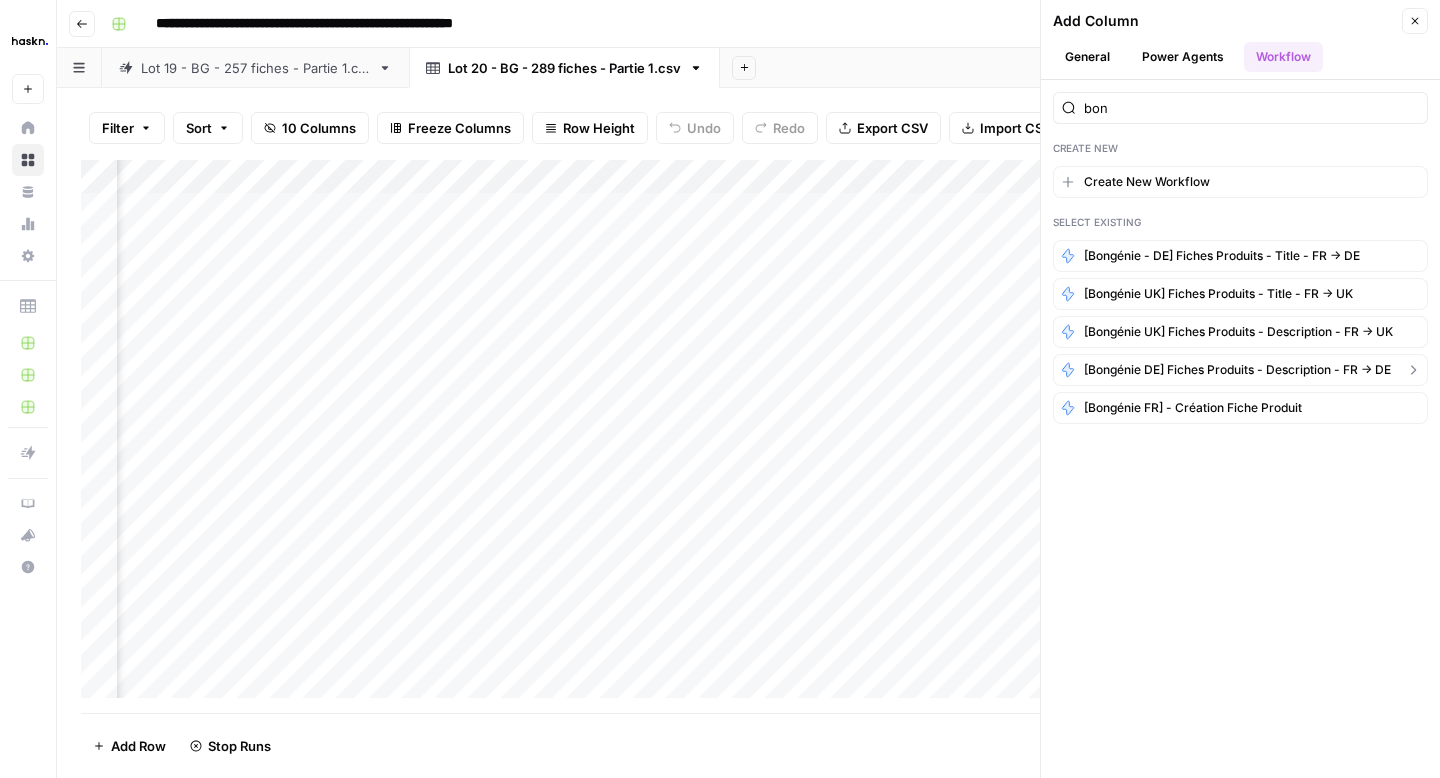 click on "[Bongénie DE] Fiches produits - Description - FR -> DE" at bounding box center (1237, 370) 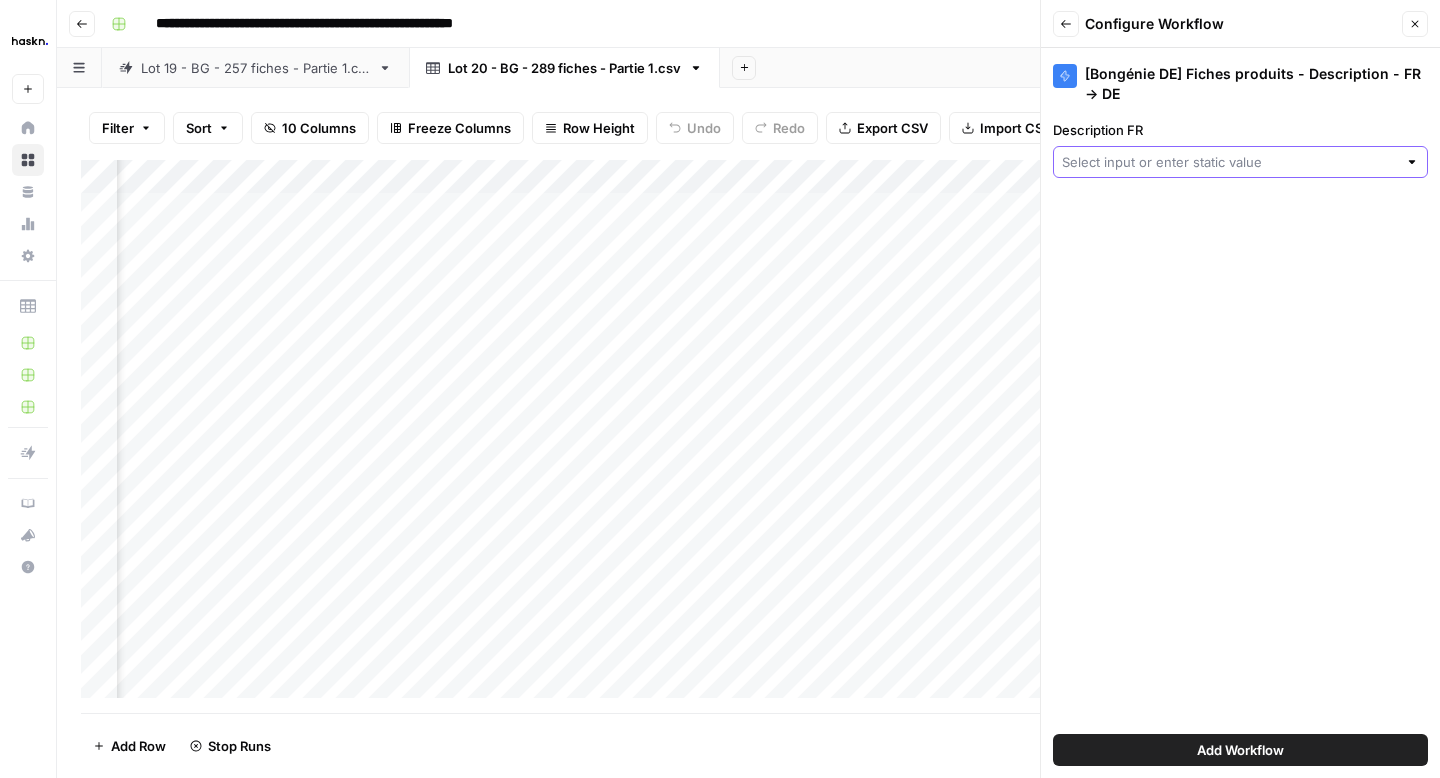 click on "Description FR" at bounding box center (1229, 162) 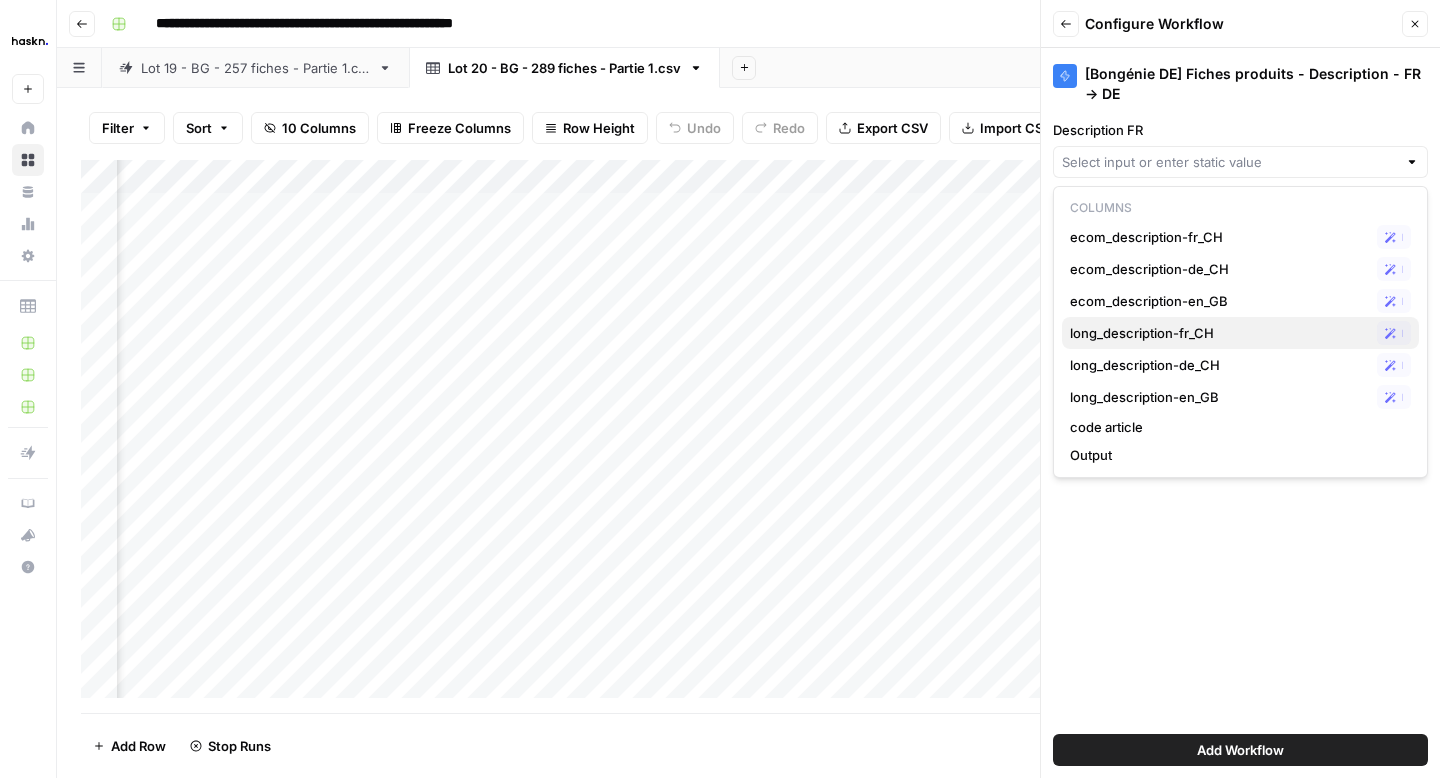 click on "long_description-fr_CH" at bounding box center (1219, 333) 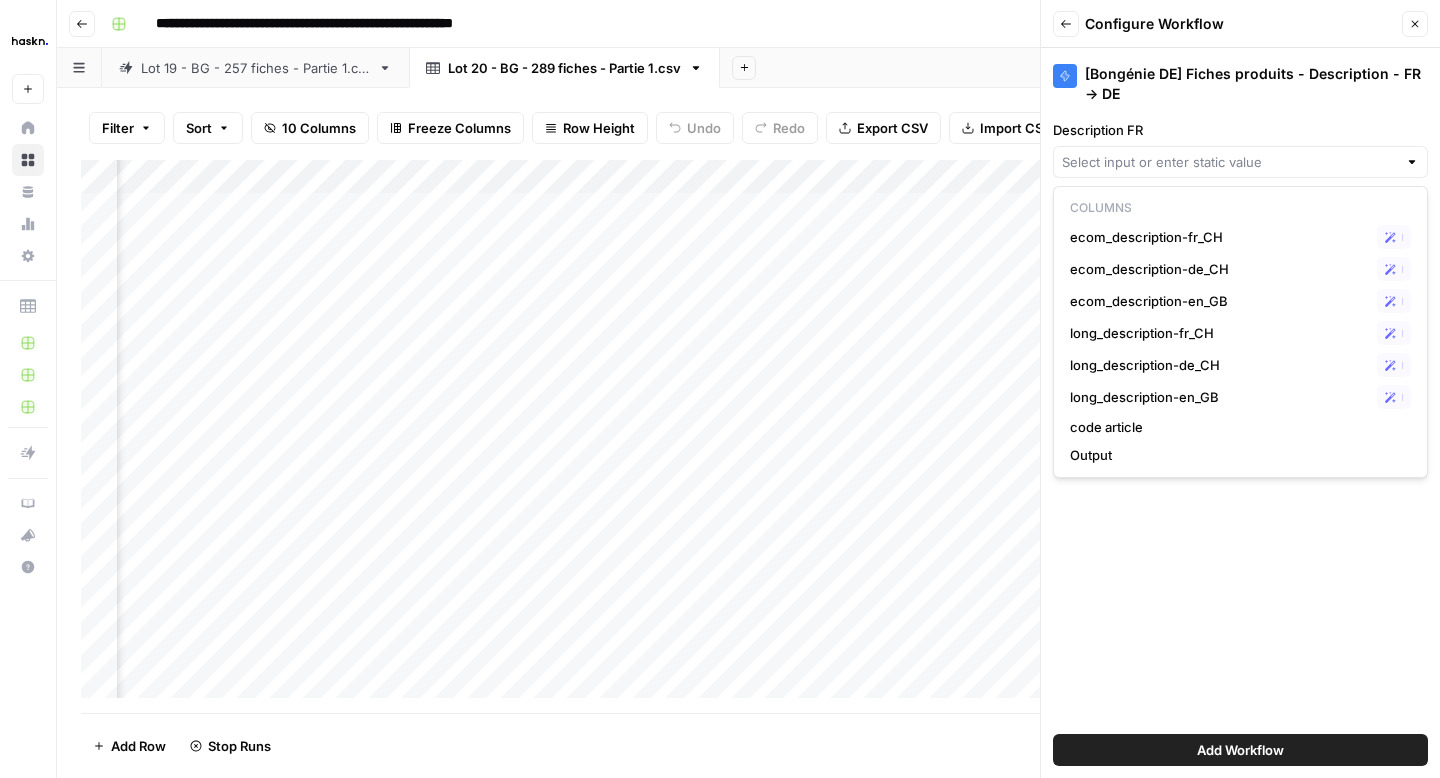 type on "long_description-fr_CH" 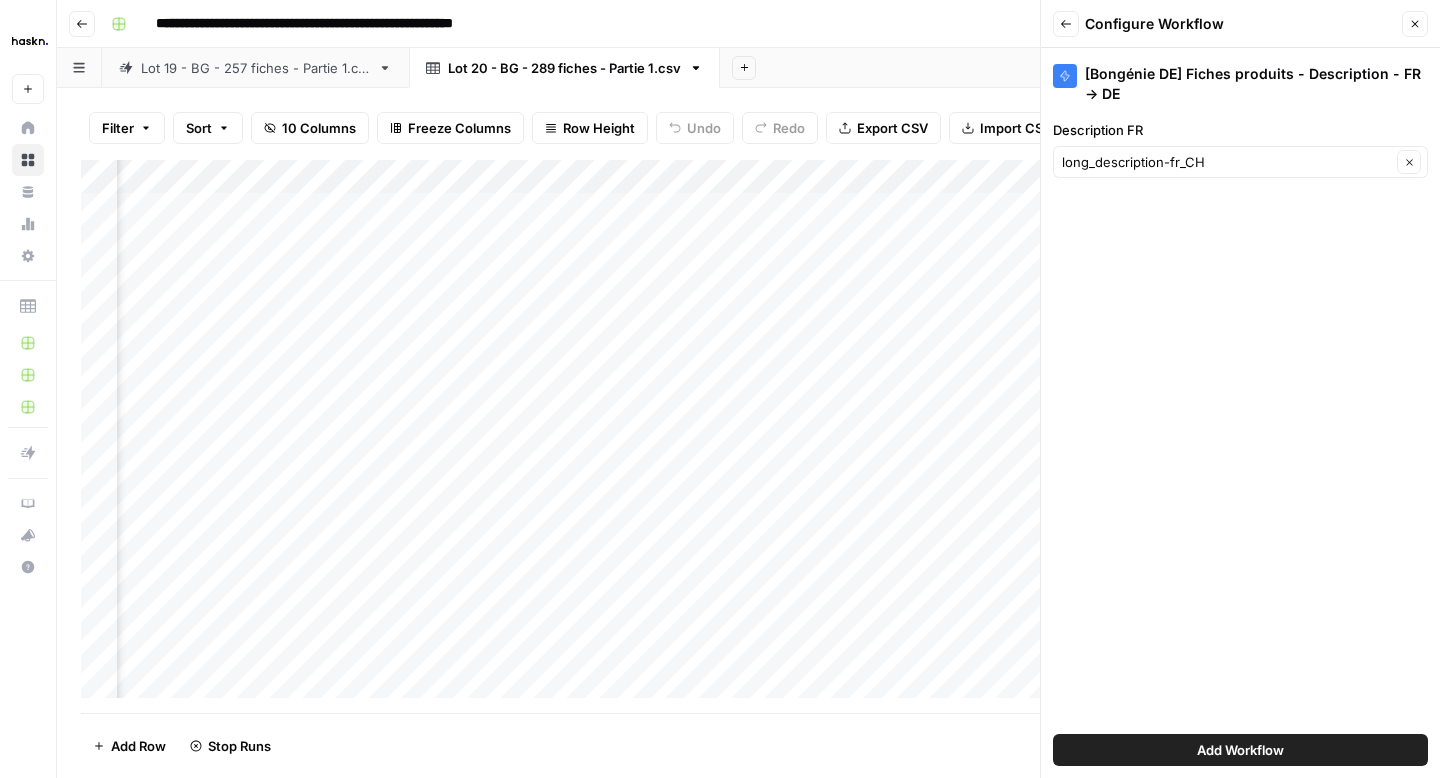 click on "Add Workflow" at bounding box center (1240, 750) 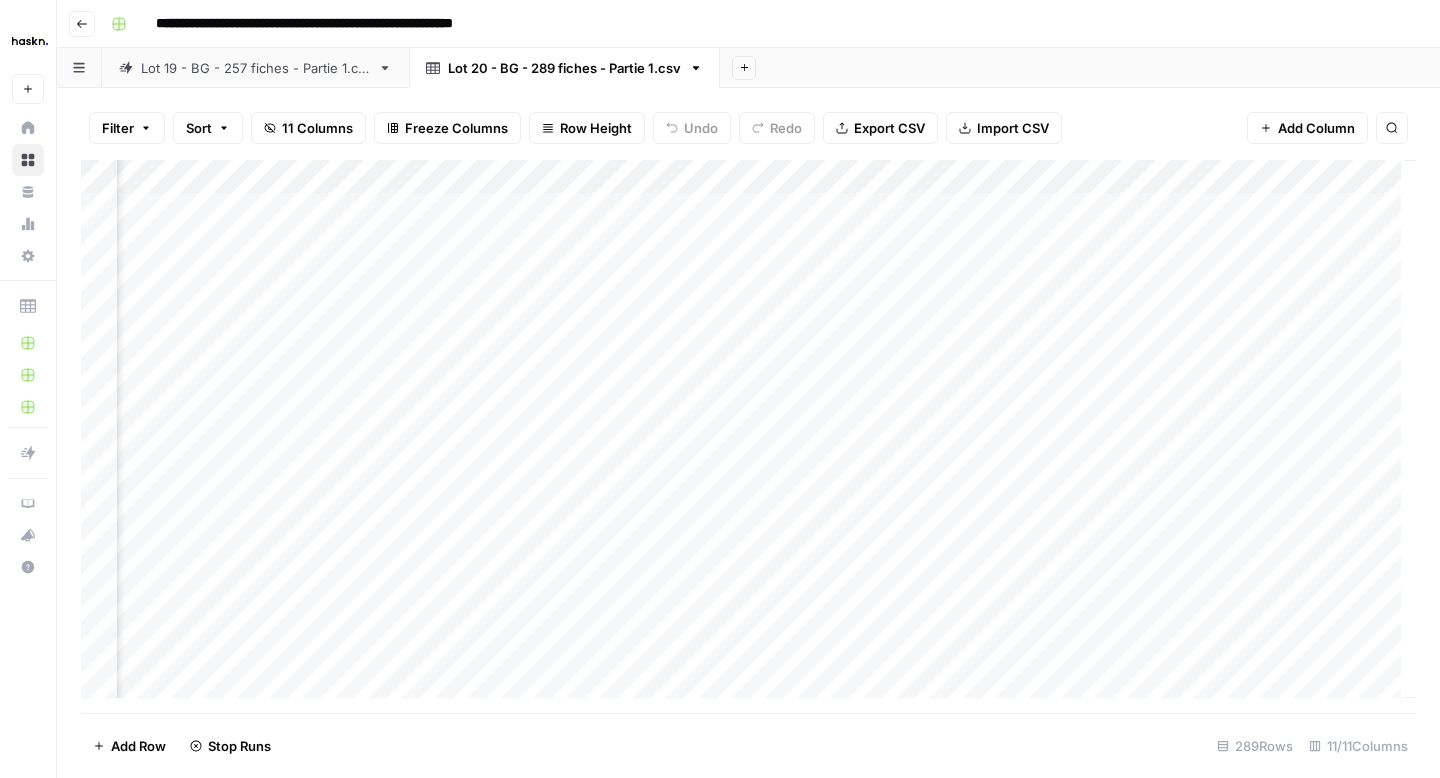 scroll, scrollTop: 0, scrollLeft: 806, axis: horizontal 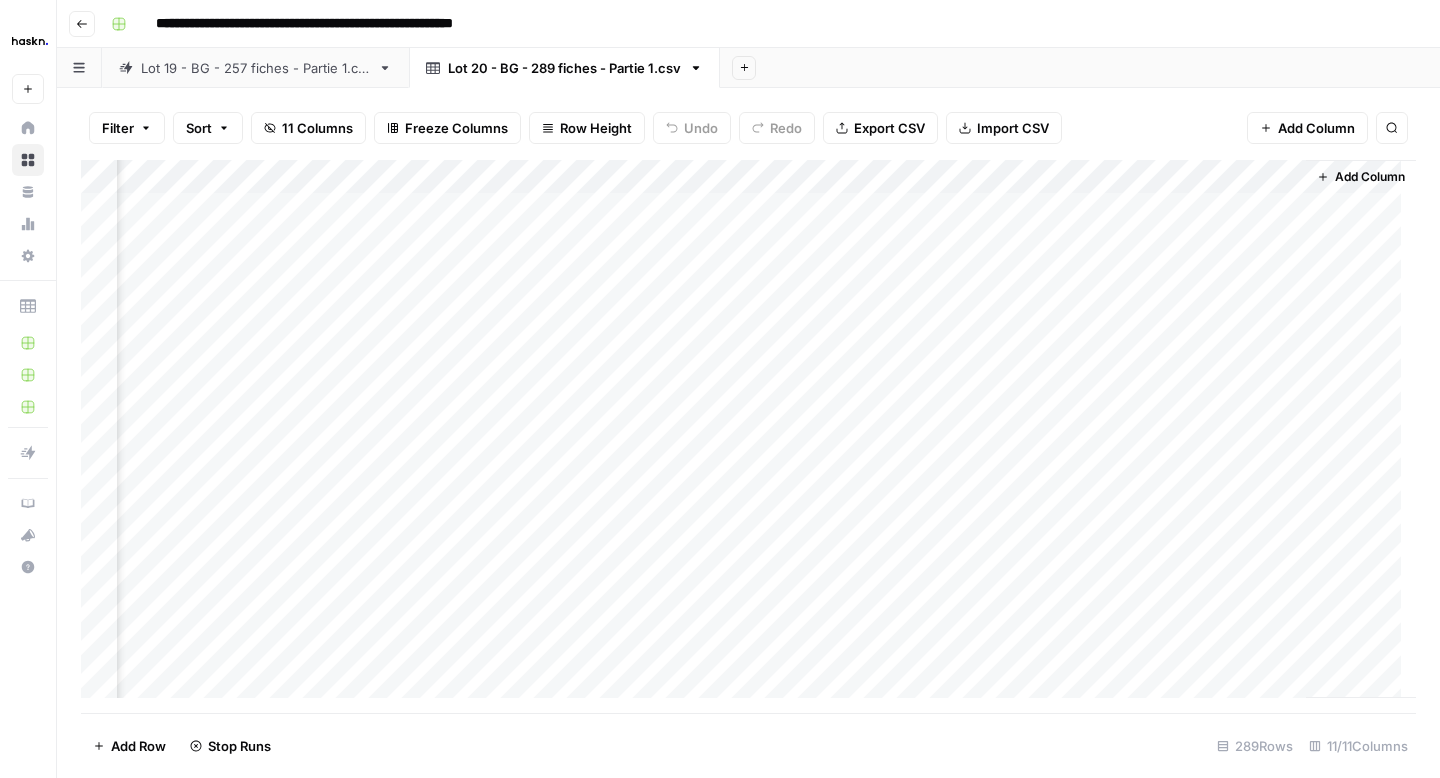 click on "Add Column" at bounding box center [1361, 177] 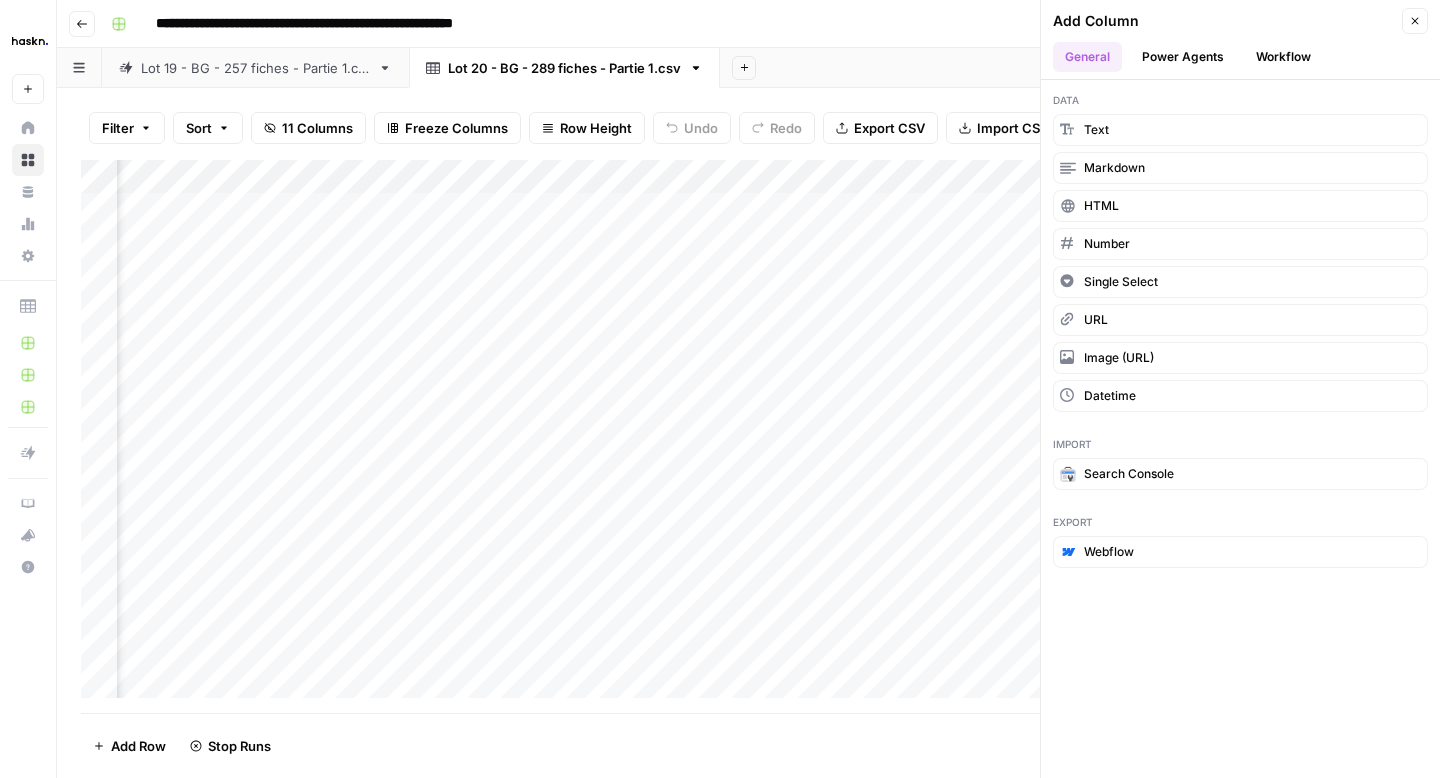 click on "Workflow" at bounding box center (1283, 57) 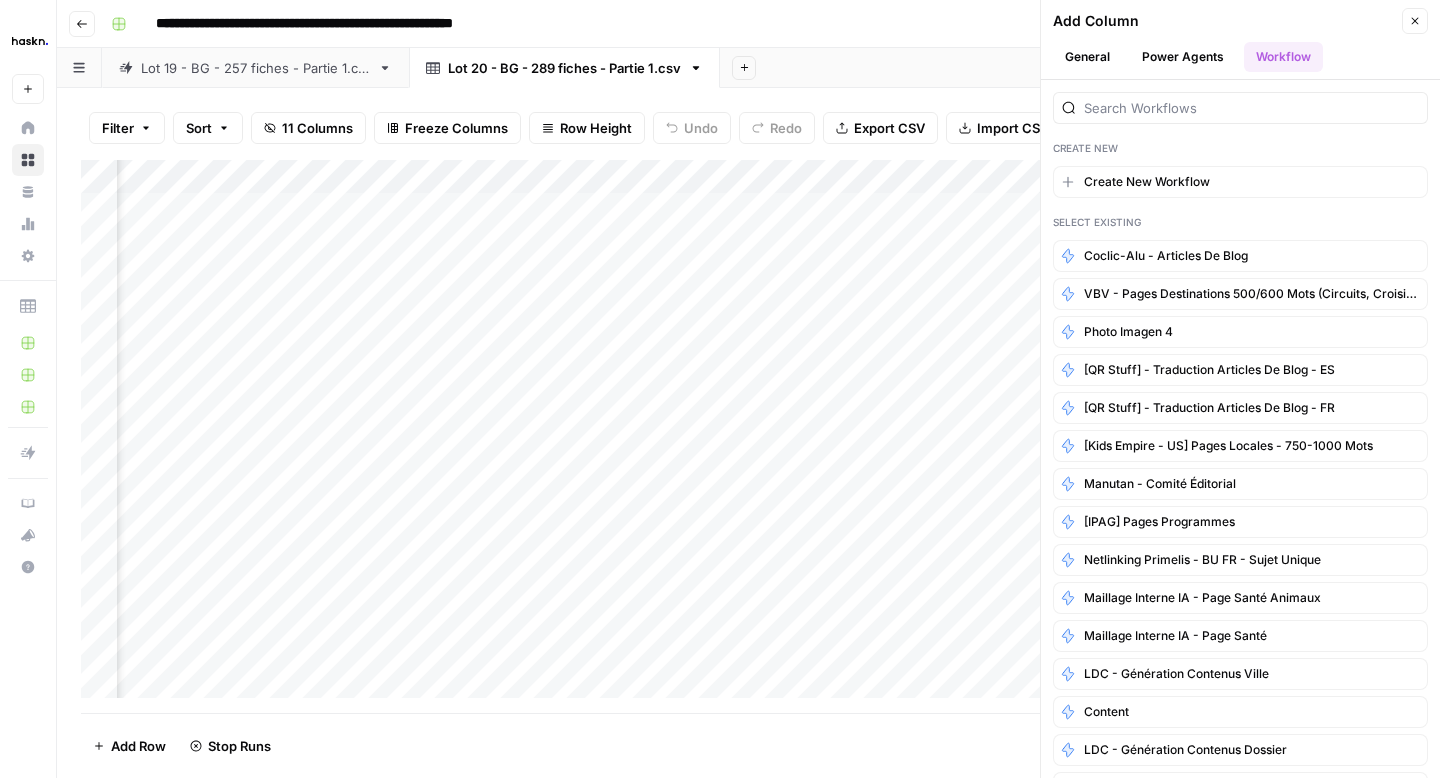 click at bounding box center [1240, 108] 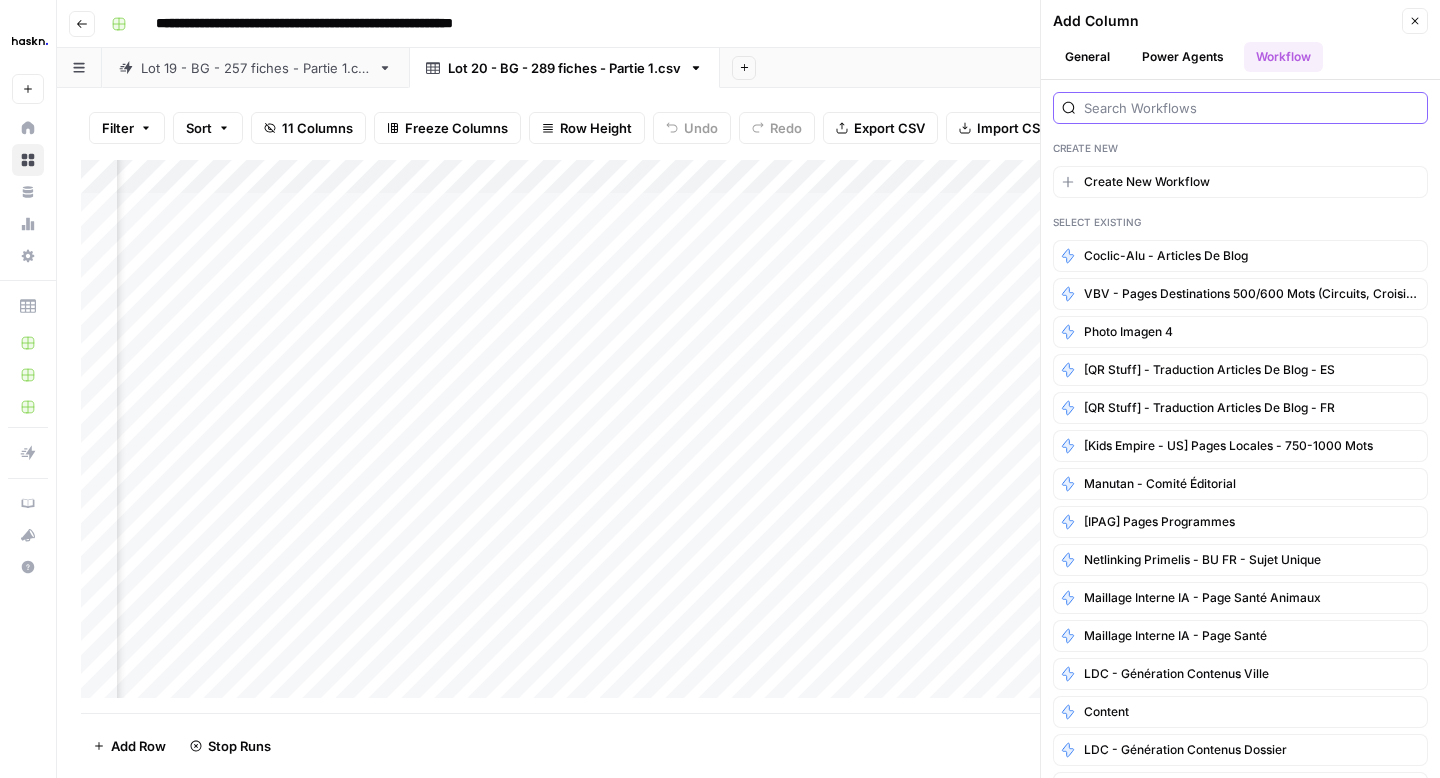 click at bounding box center (1251, 108) 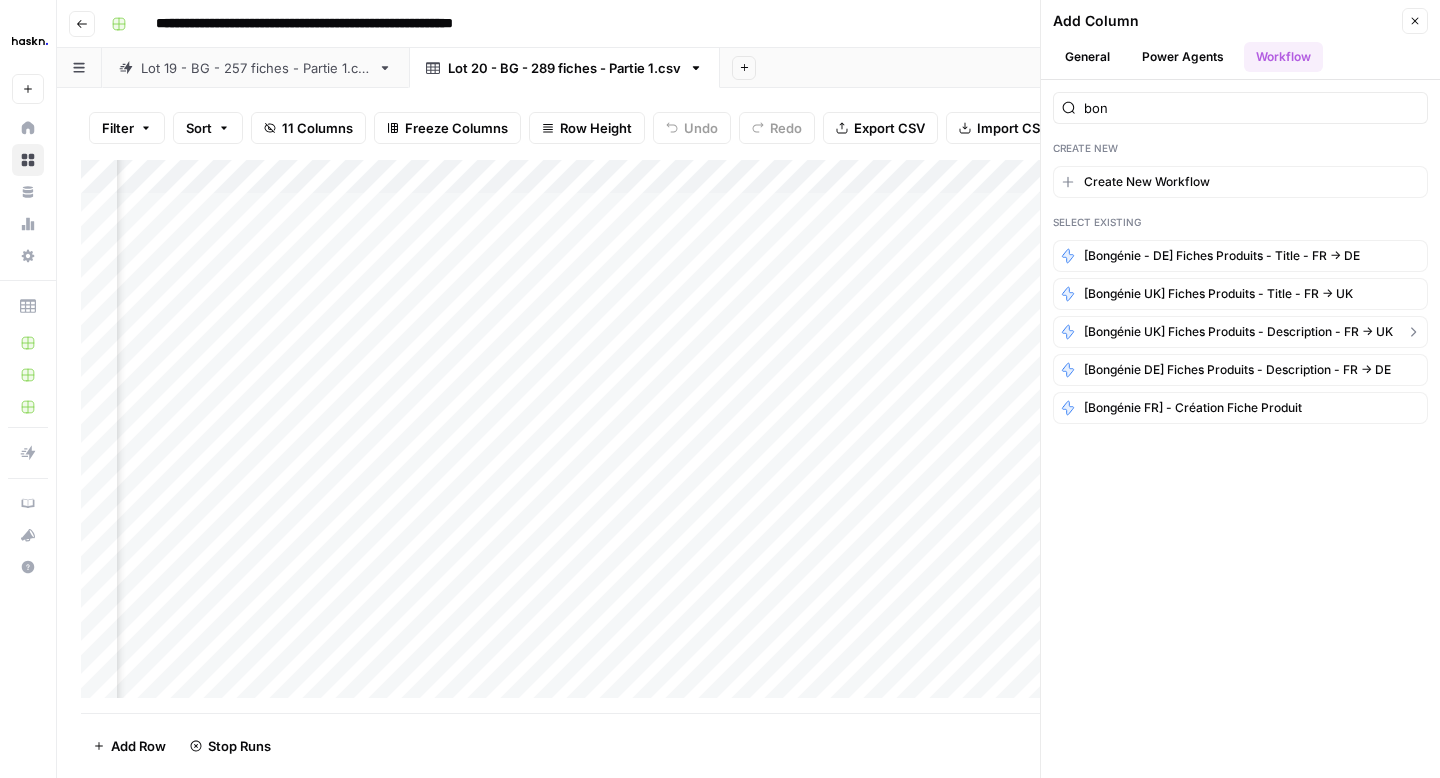 click on "[Bongénie UK] Fiches produits - Description - FR -> UK" at bounding box center [1238, 332] 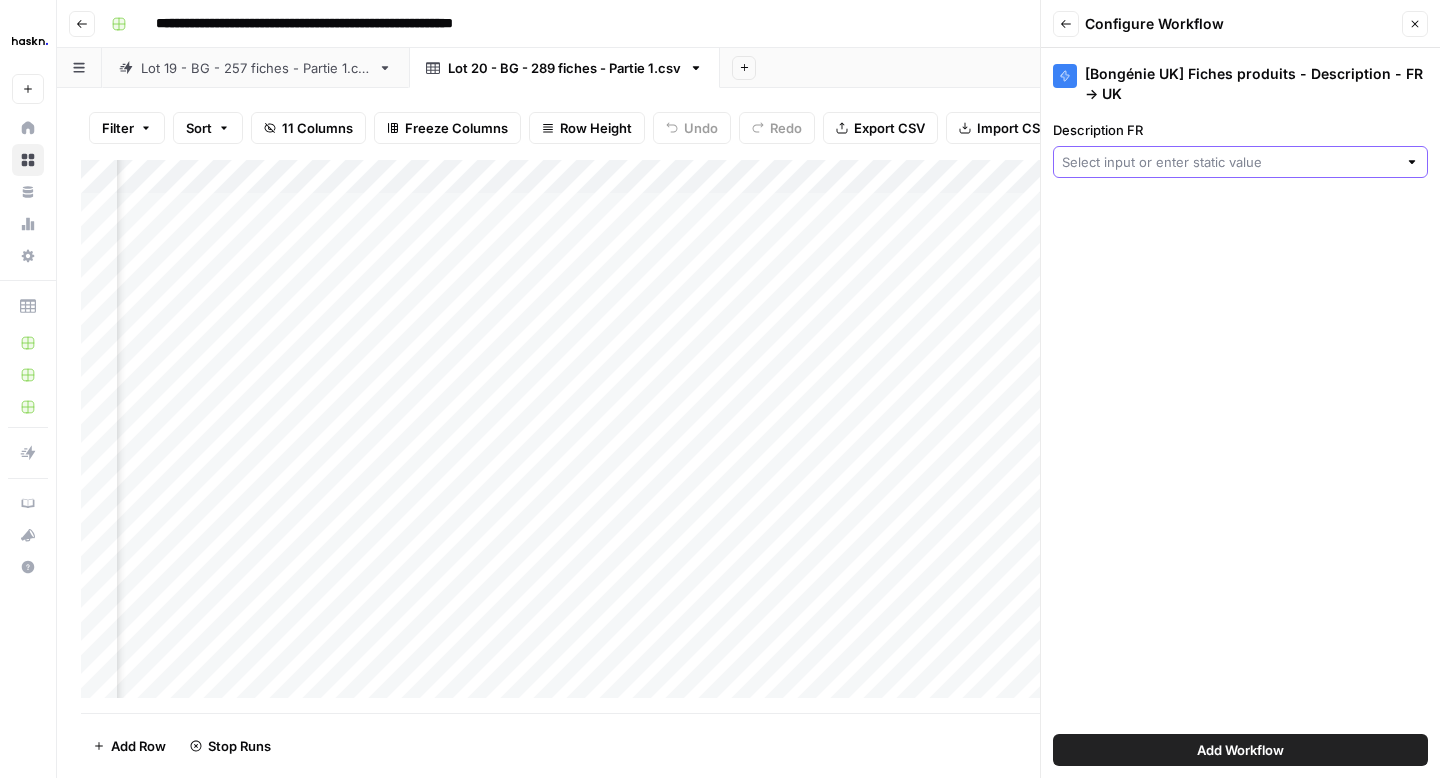 click on "Description FR" at bounding box center [1229, 162] 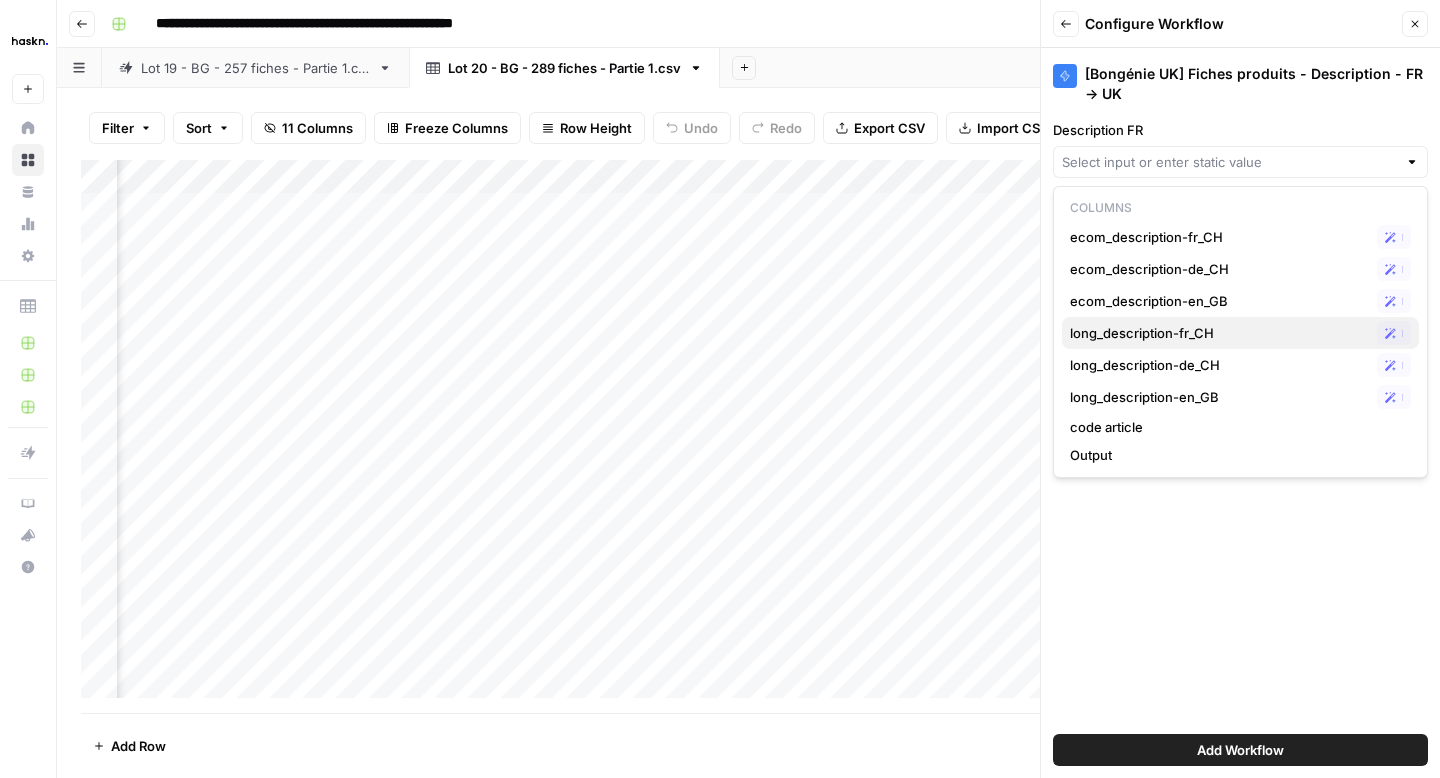 click on "long_description-fr_CH" at bounding box center (1219, 333) 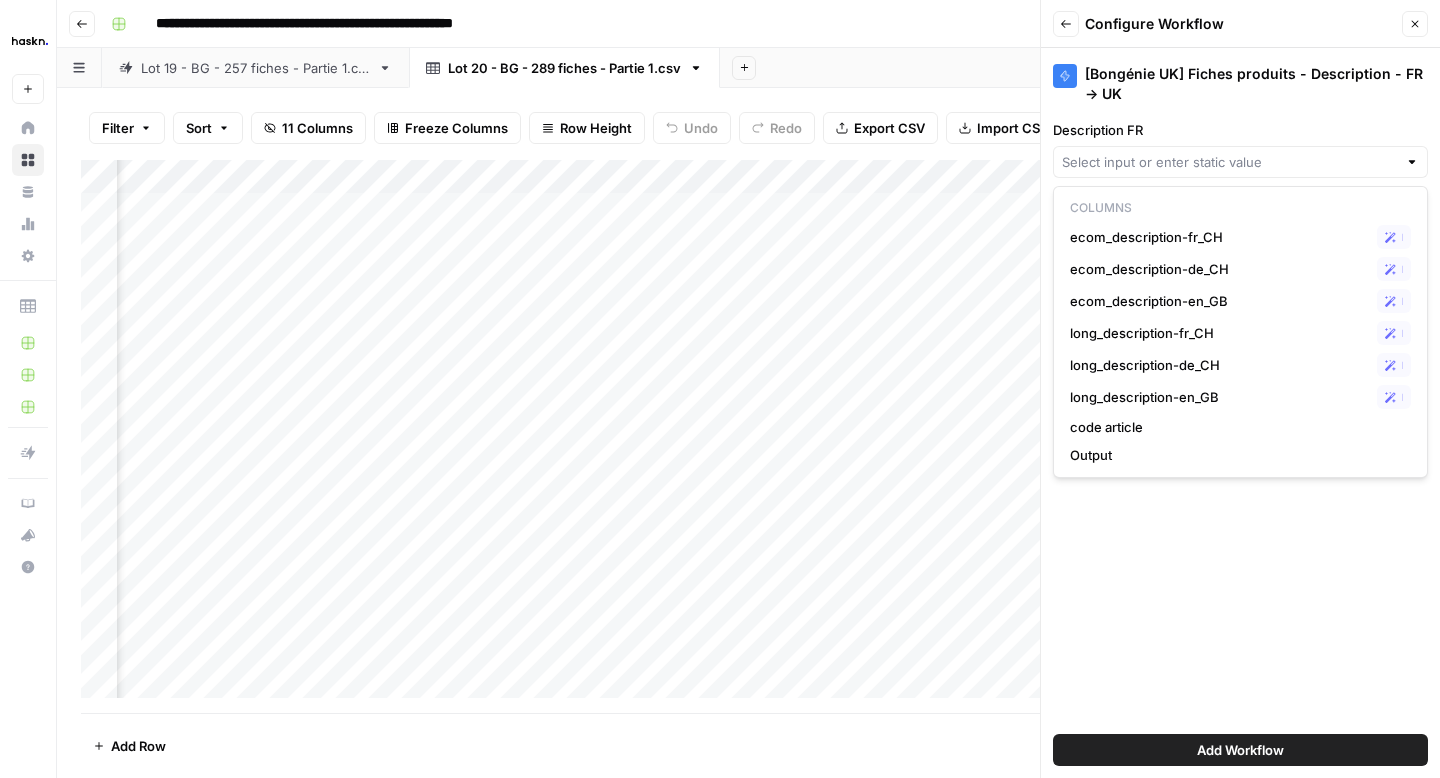 type on "long_description-fr_CH" 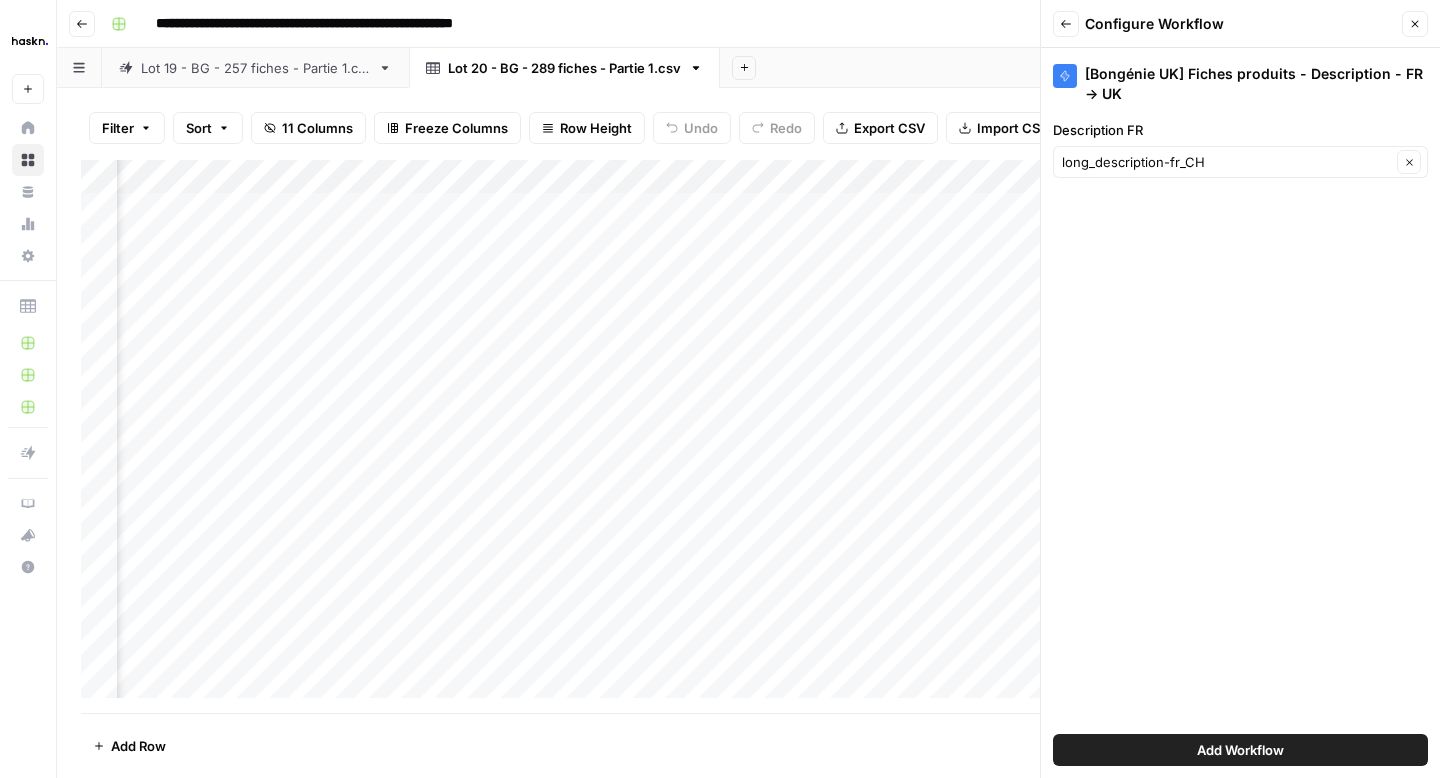 click on "Add Workflow" at bounding box center (1240, 750) 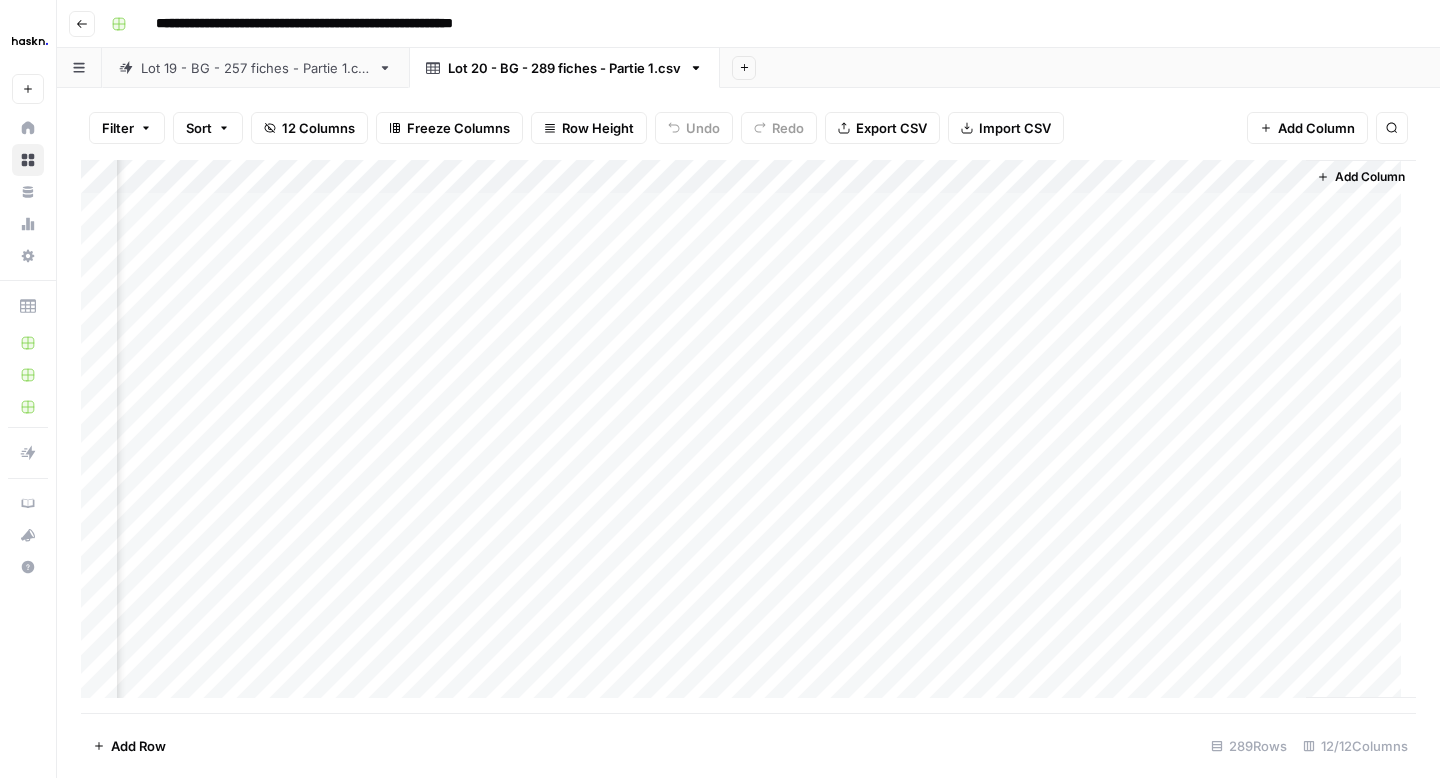 scroll, scrollTop: 0, scrollLeft: 986, axis: horizontal 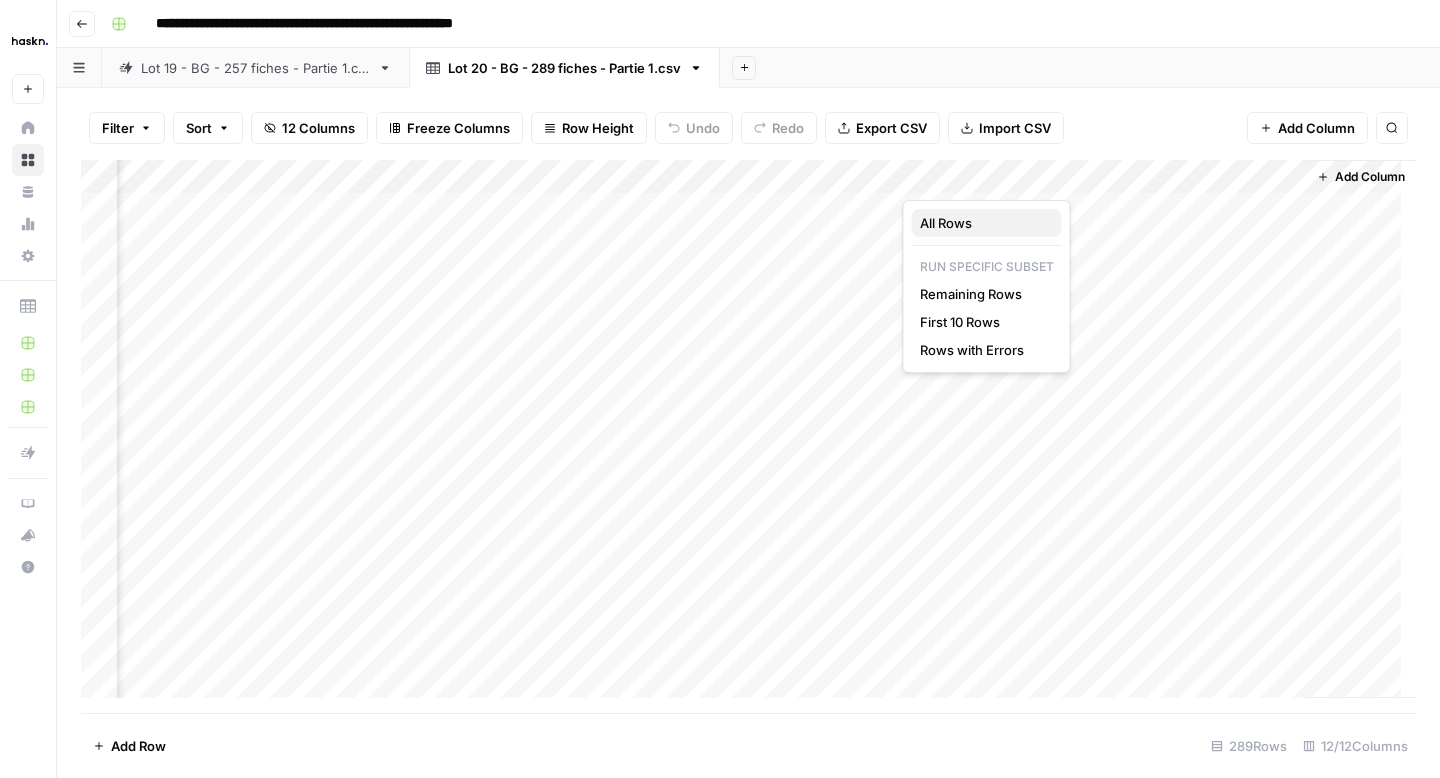 click on "All Rows" at bounding box center (983, 223) 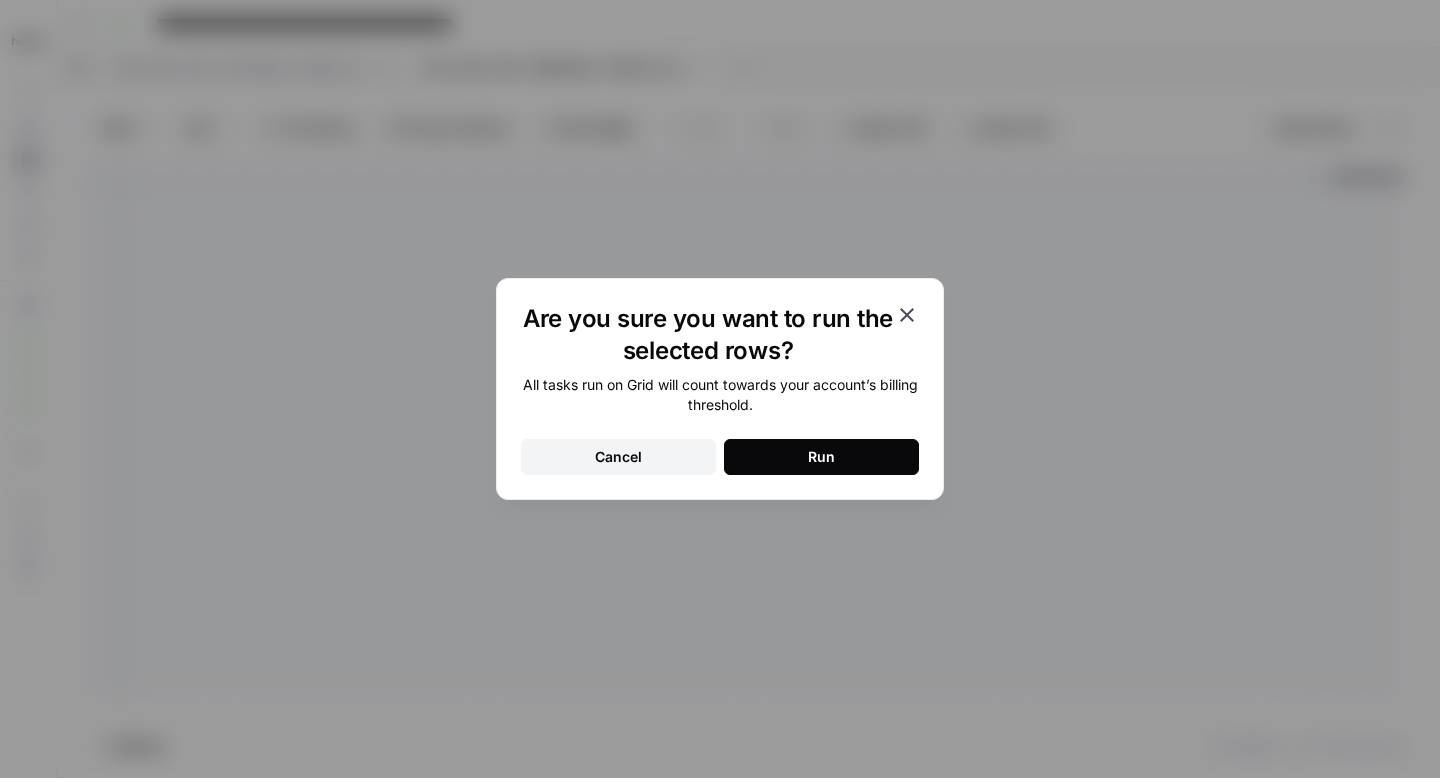 click on "Run" at bounding box center (821, 457) 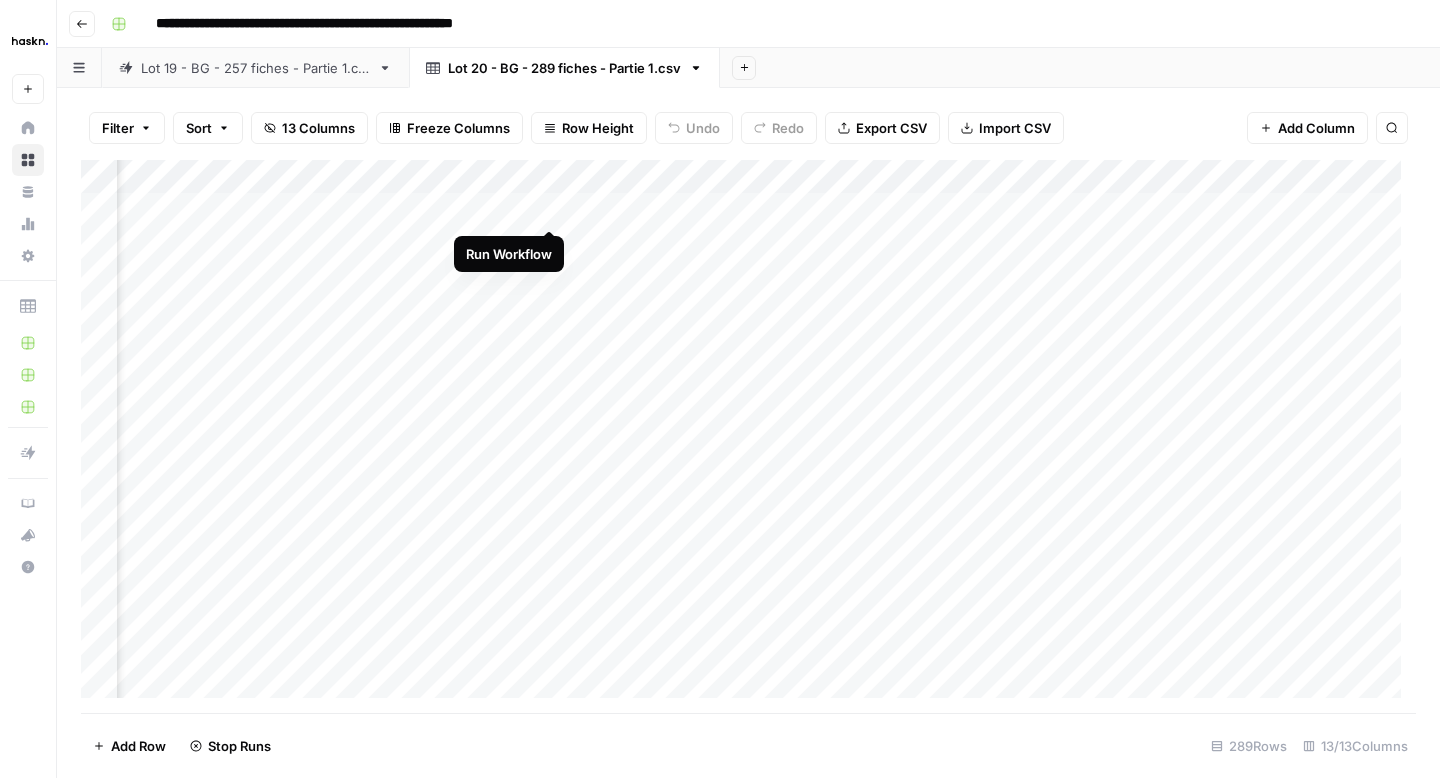 scroll, scrollTop: 0, scrollLeft: 998, axis: horizontal 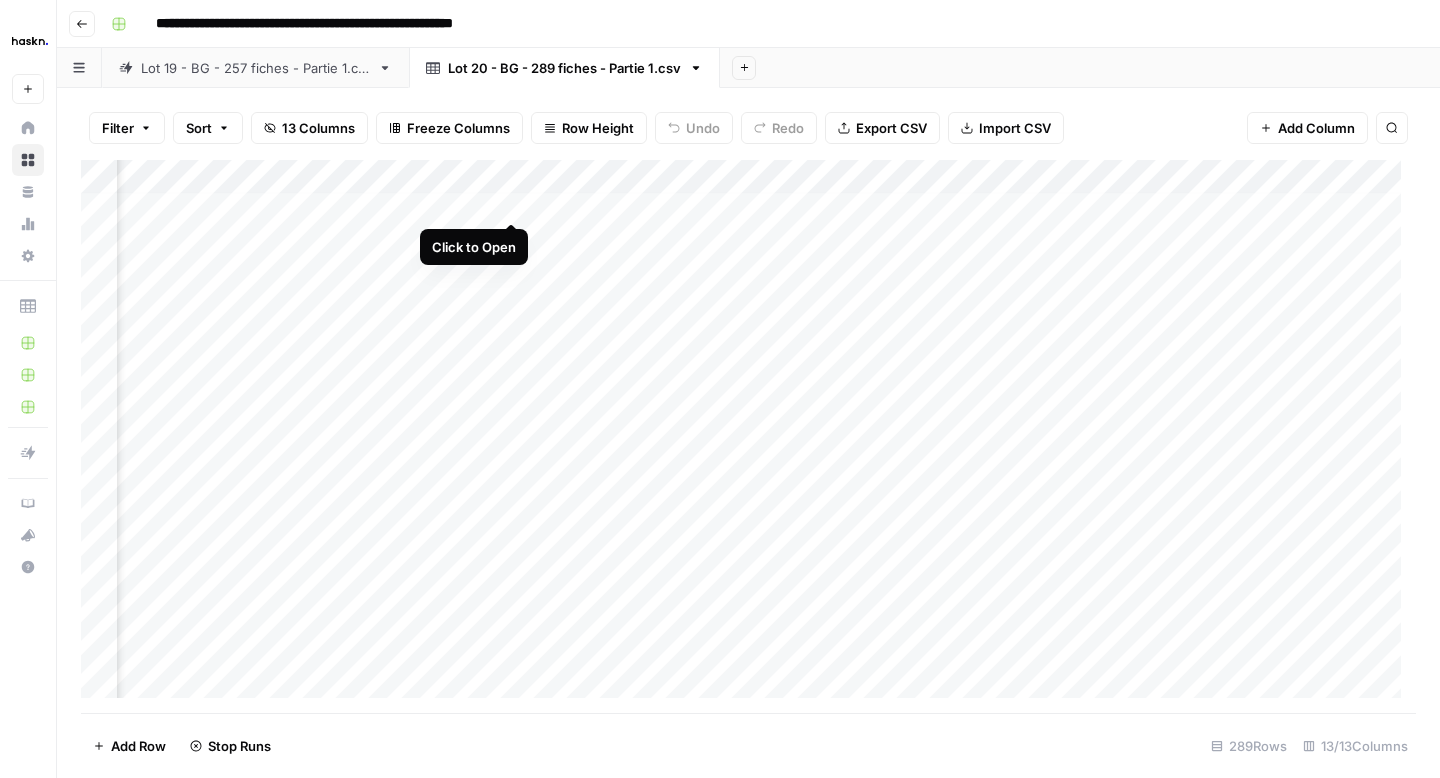 click on "Add Column" at bounding box center [748, 436] 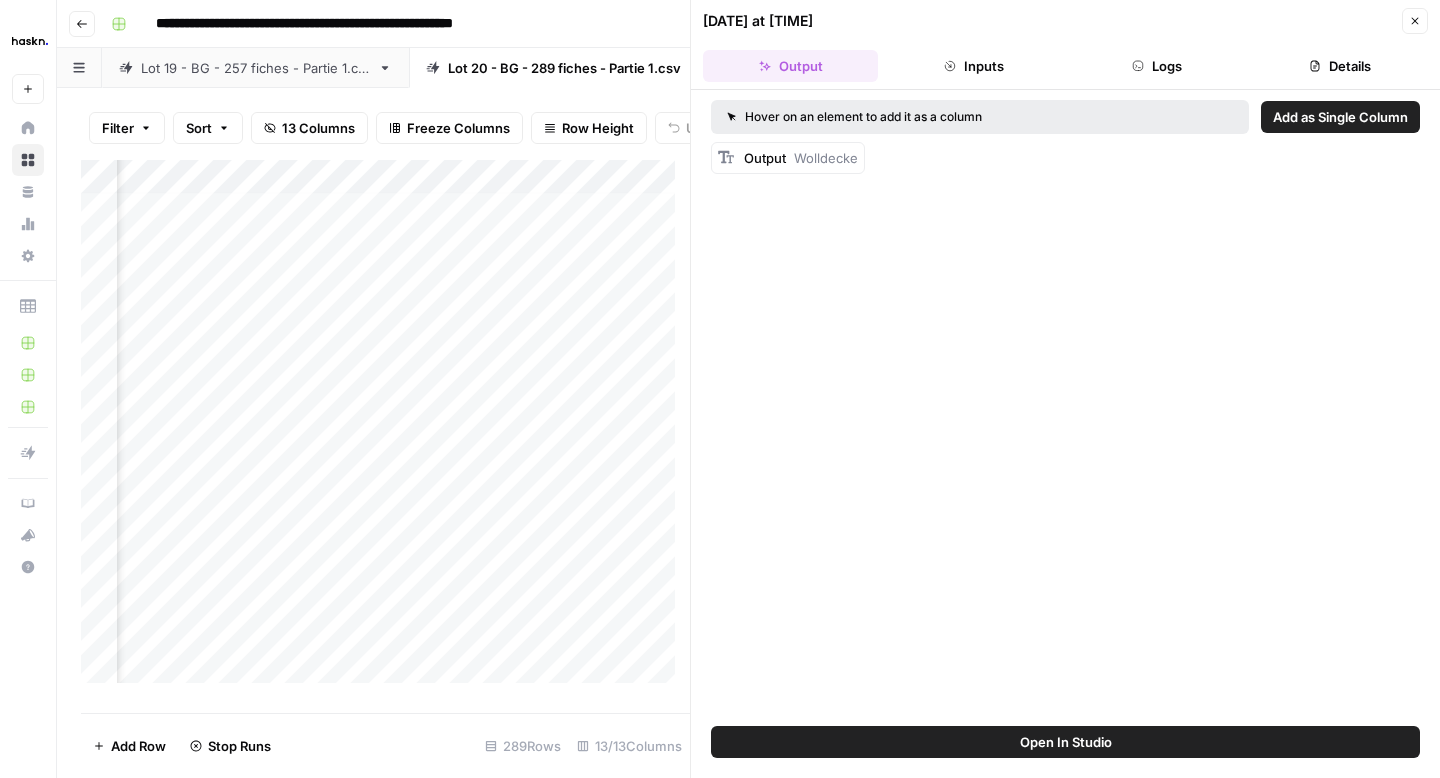 scroll, scrollTop: 4, scrollLeft: 998, axis: both 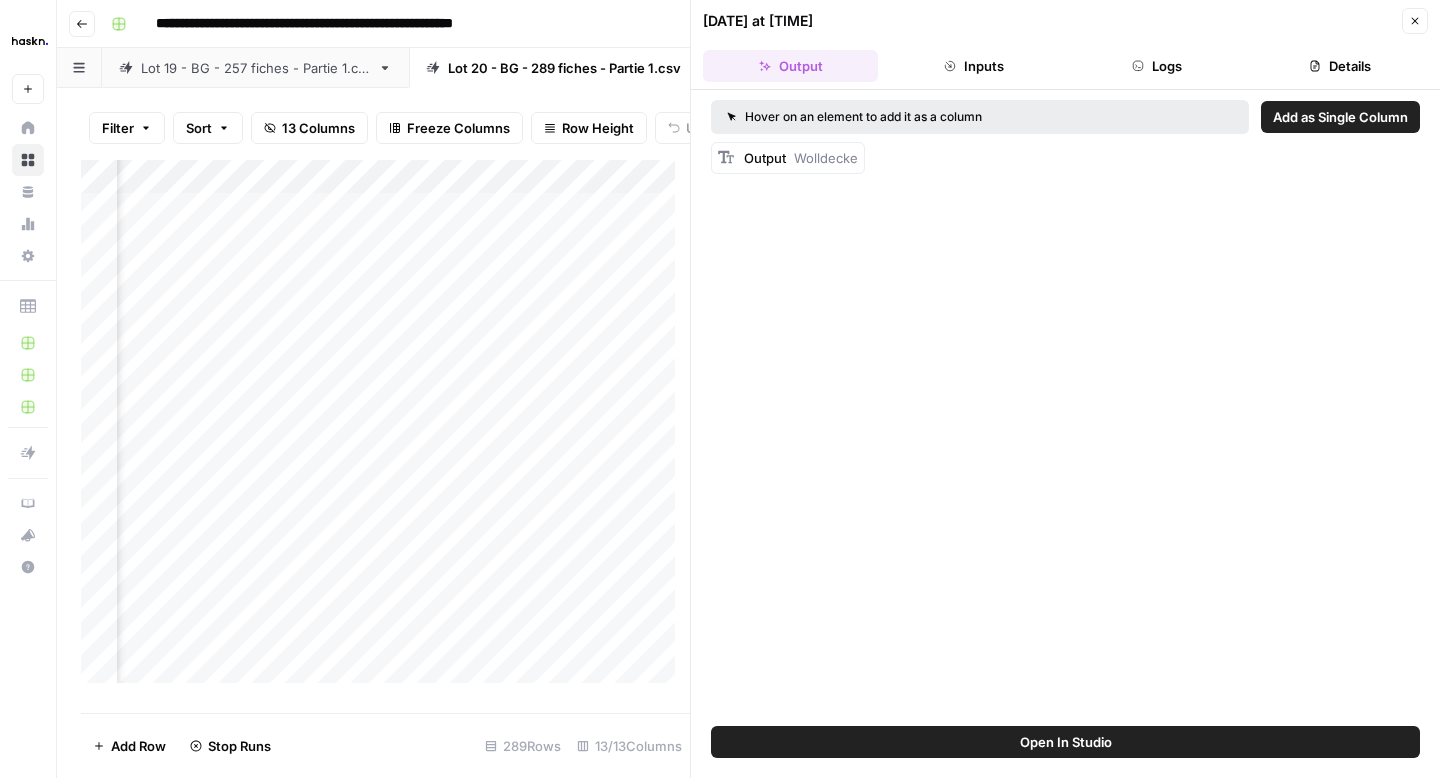 click on "Close" at bounding box center (1415, 21) 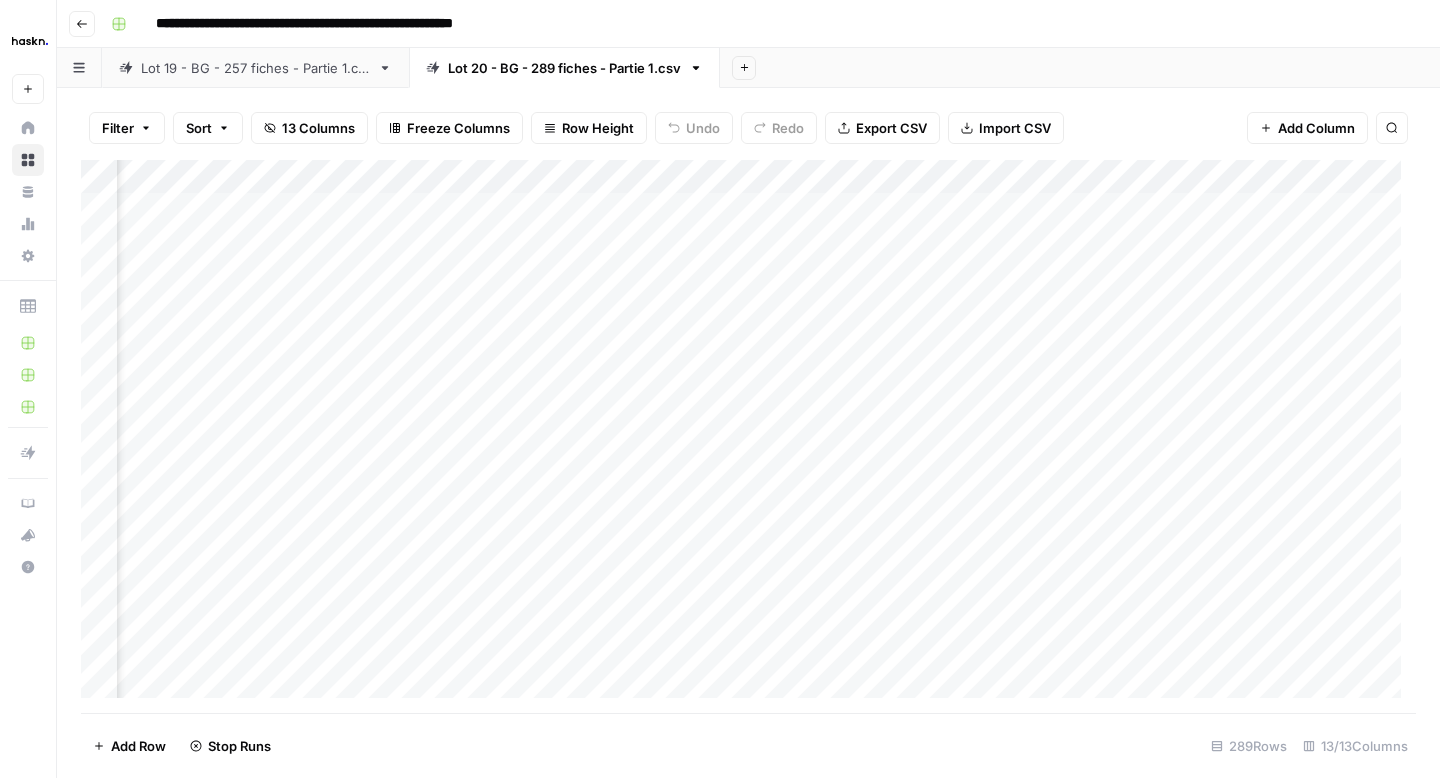 scroll, scrollTop: 4, scrollLeft: 970, axis: both 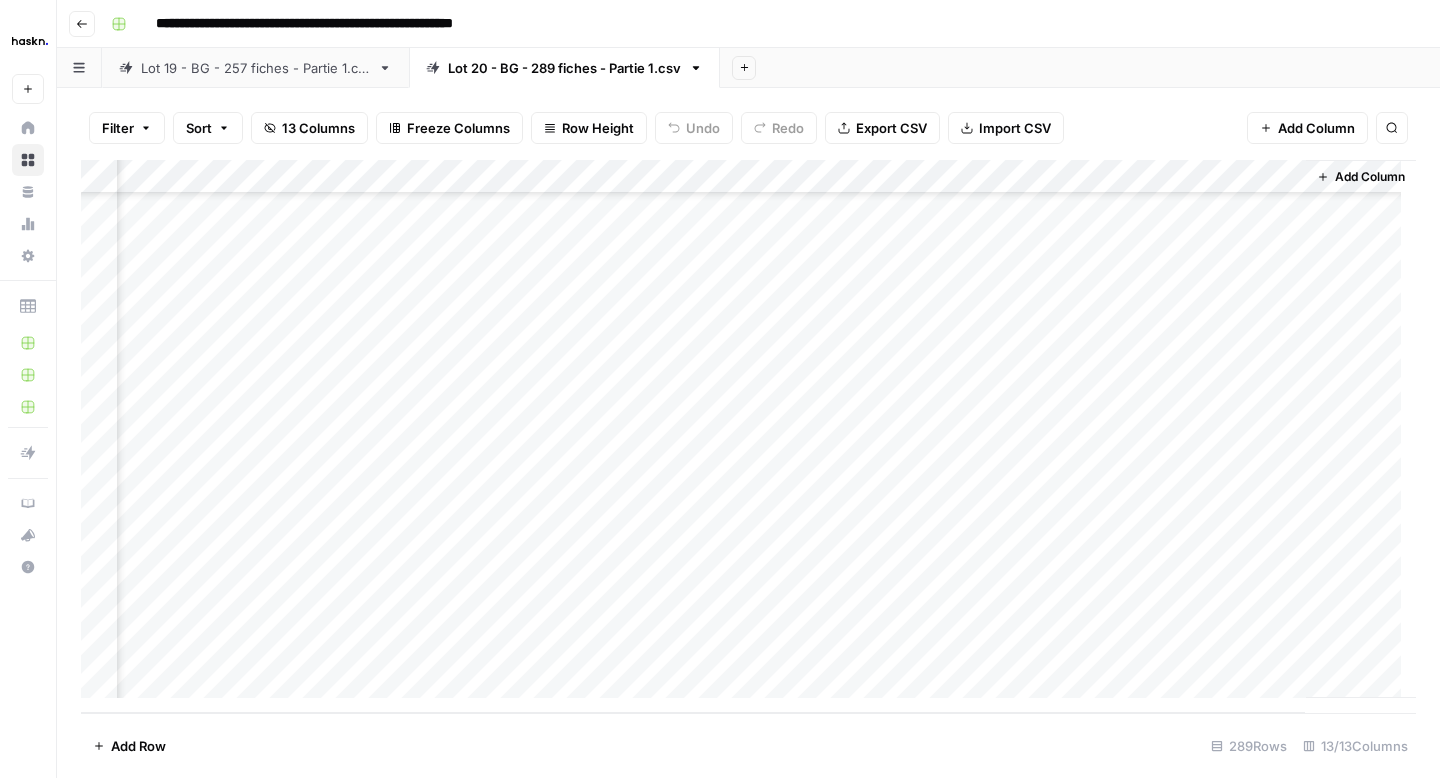 click on "Add Column" at bounding box center (748, 436) 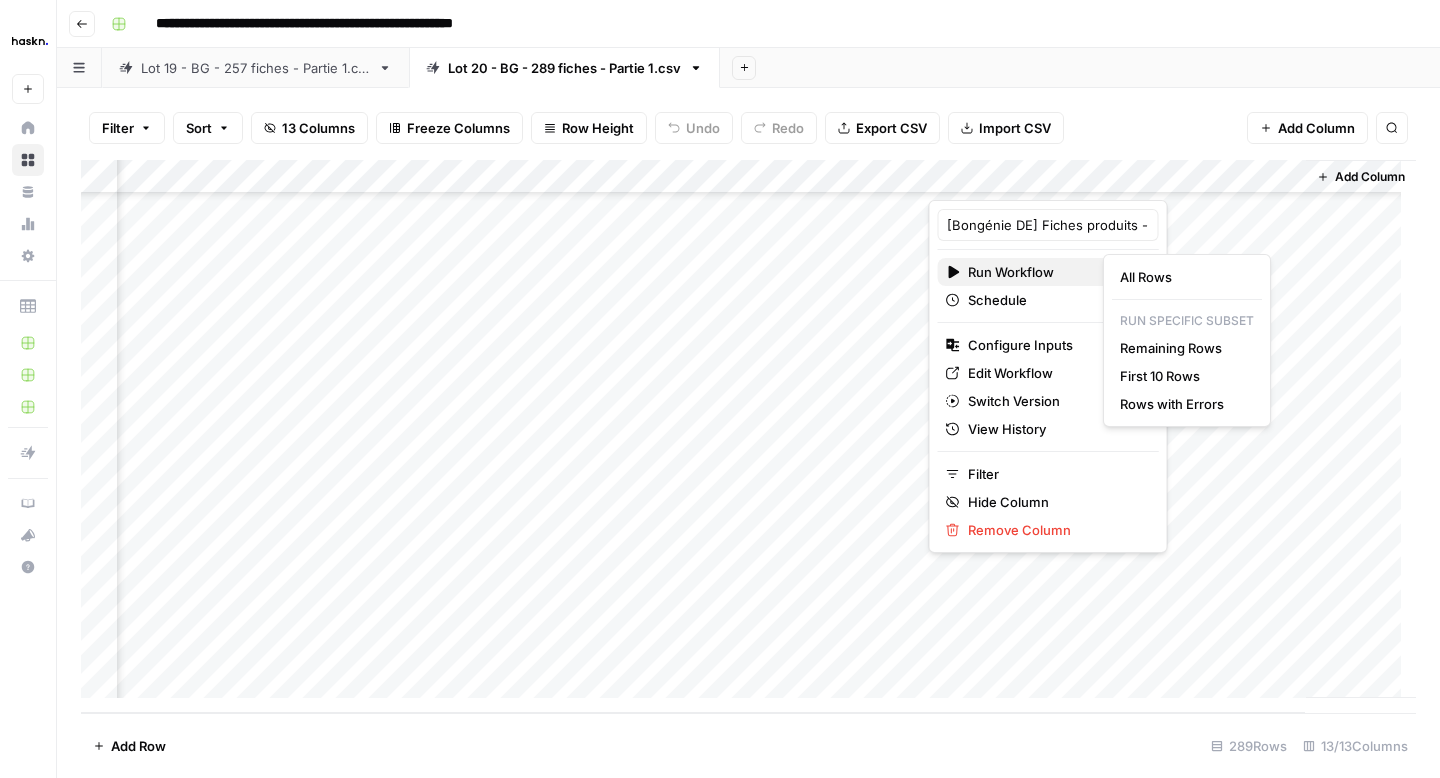 click on "Run Workflow" at bounding box center (1045, 272) 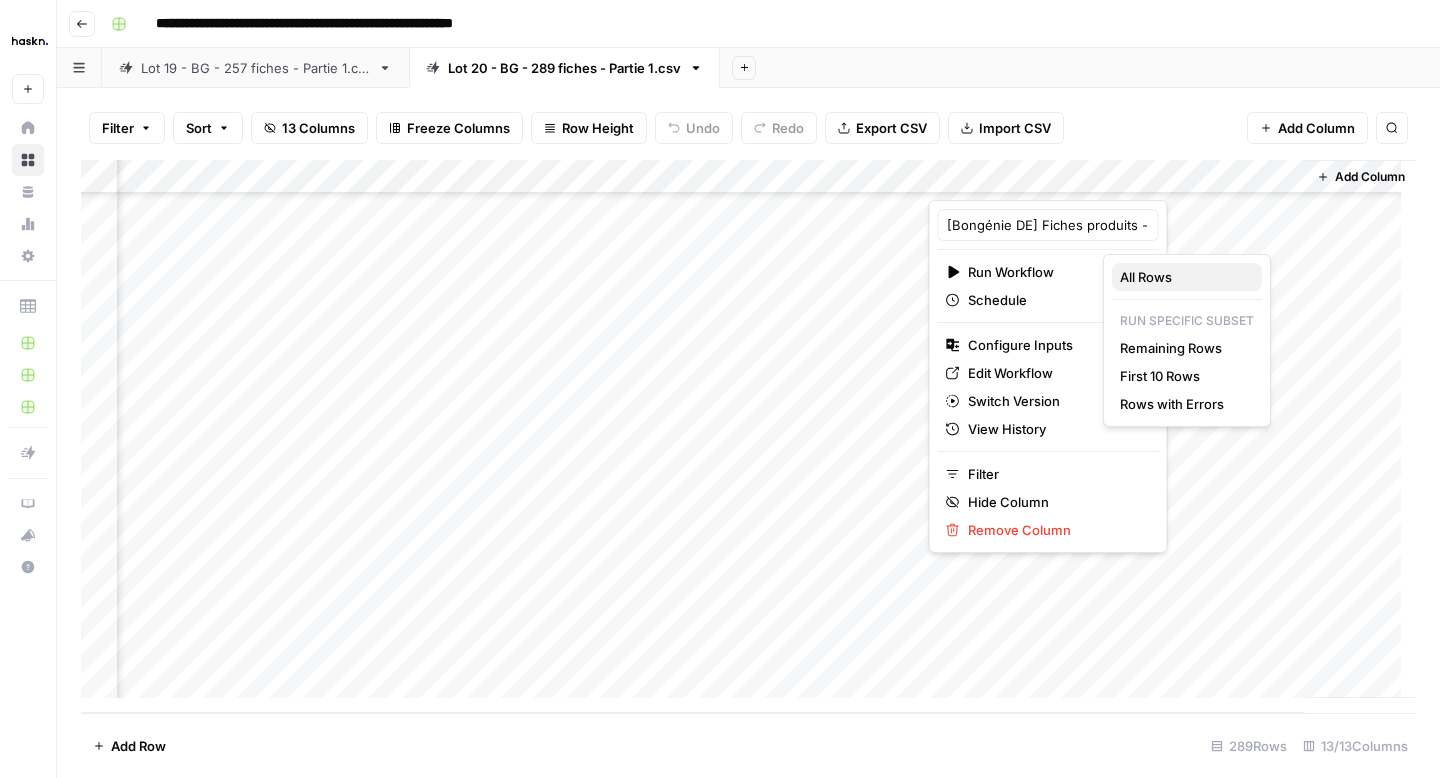 click on "All Rows" at bounding box center [1183, 277] 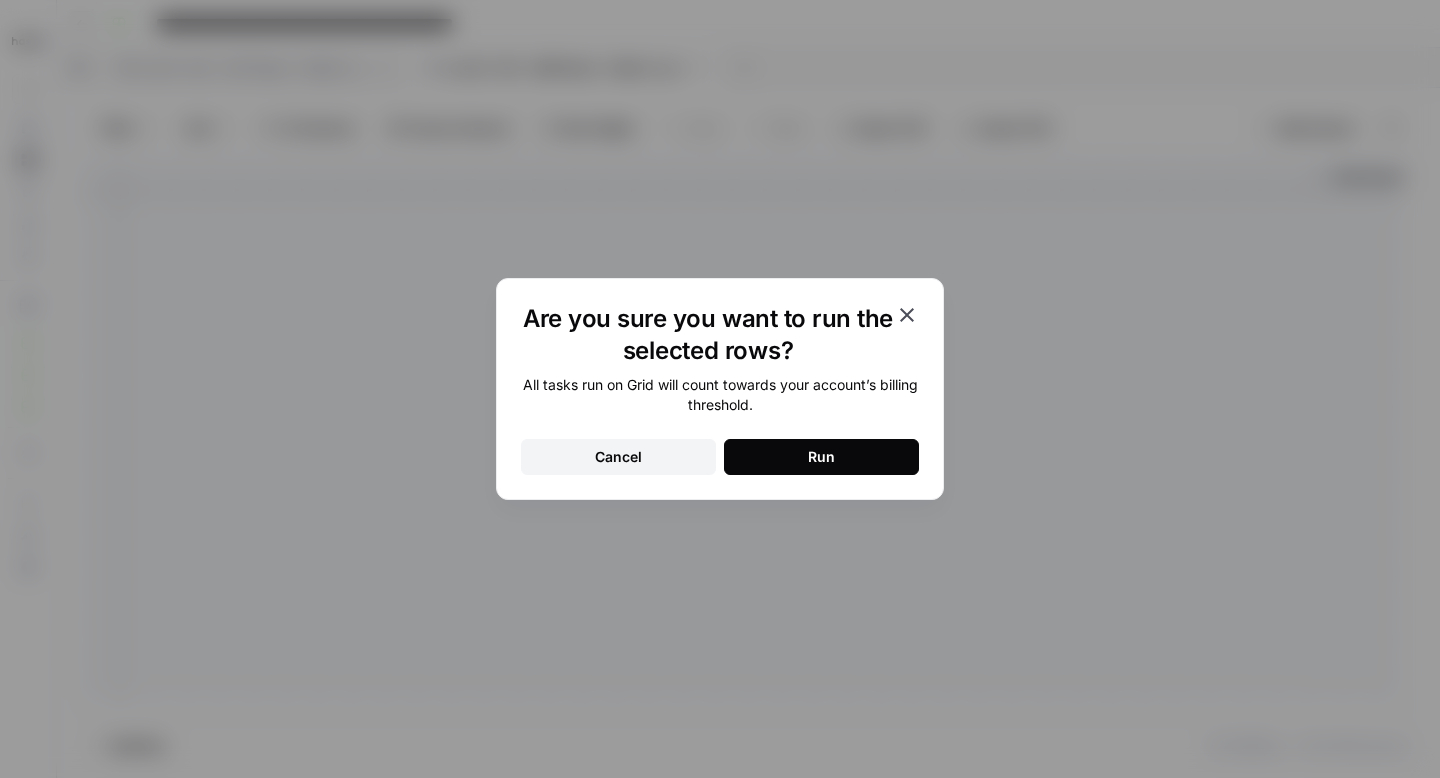 click on "Run" at bounding box center [821, 457] 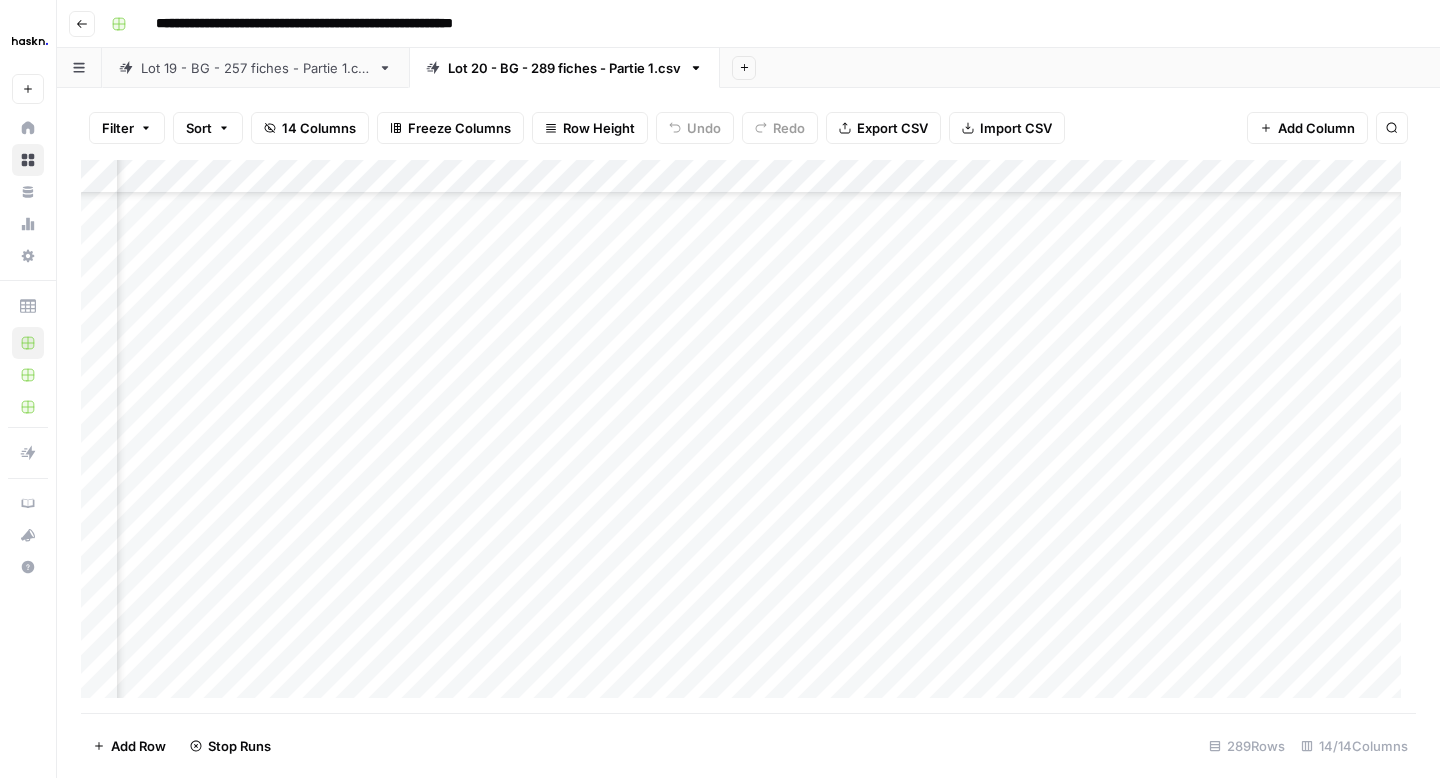 scroll, scrollTop: 0, scrollLeft: 1166, axis: horizontal 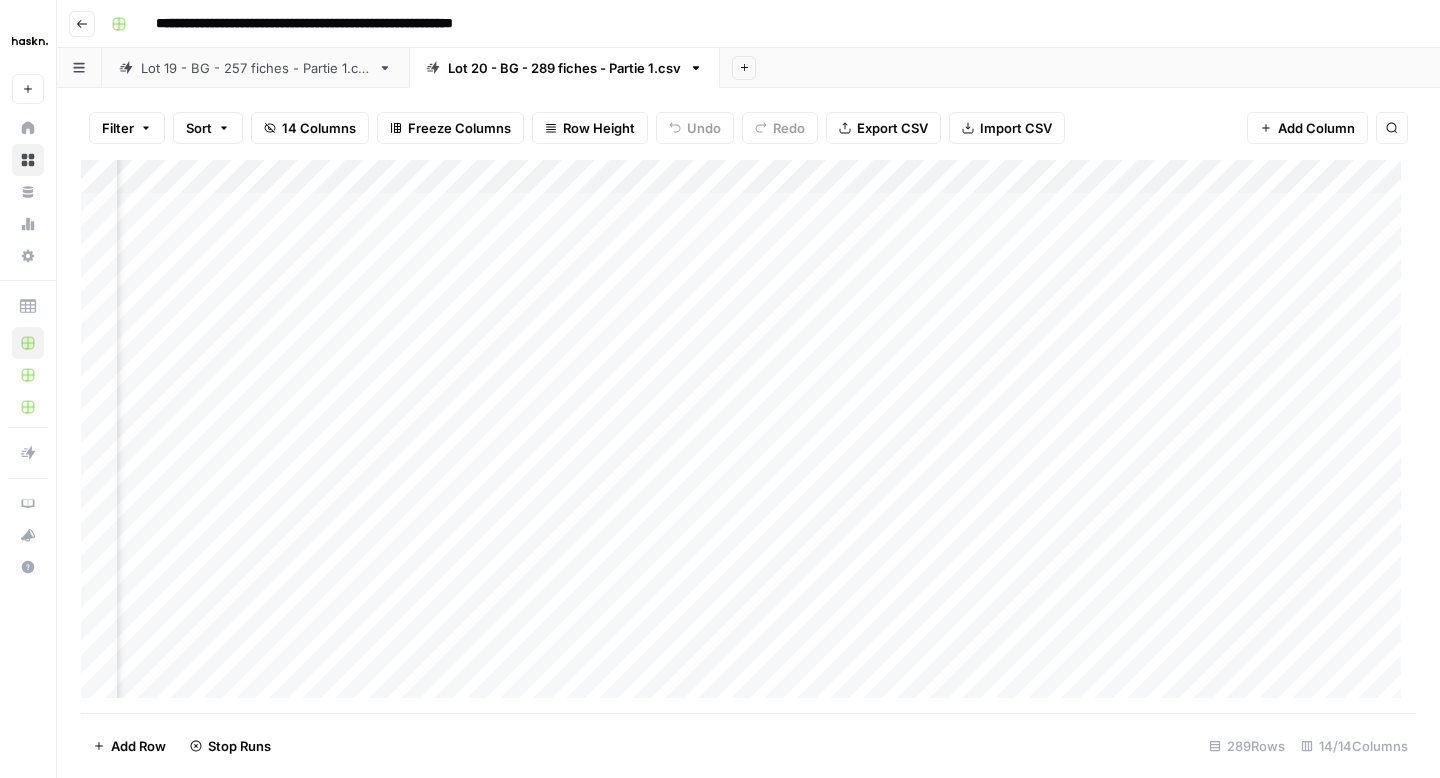 click on "Add Column" at bounding box center [748, 436] 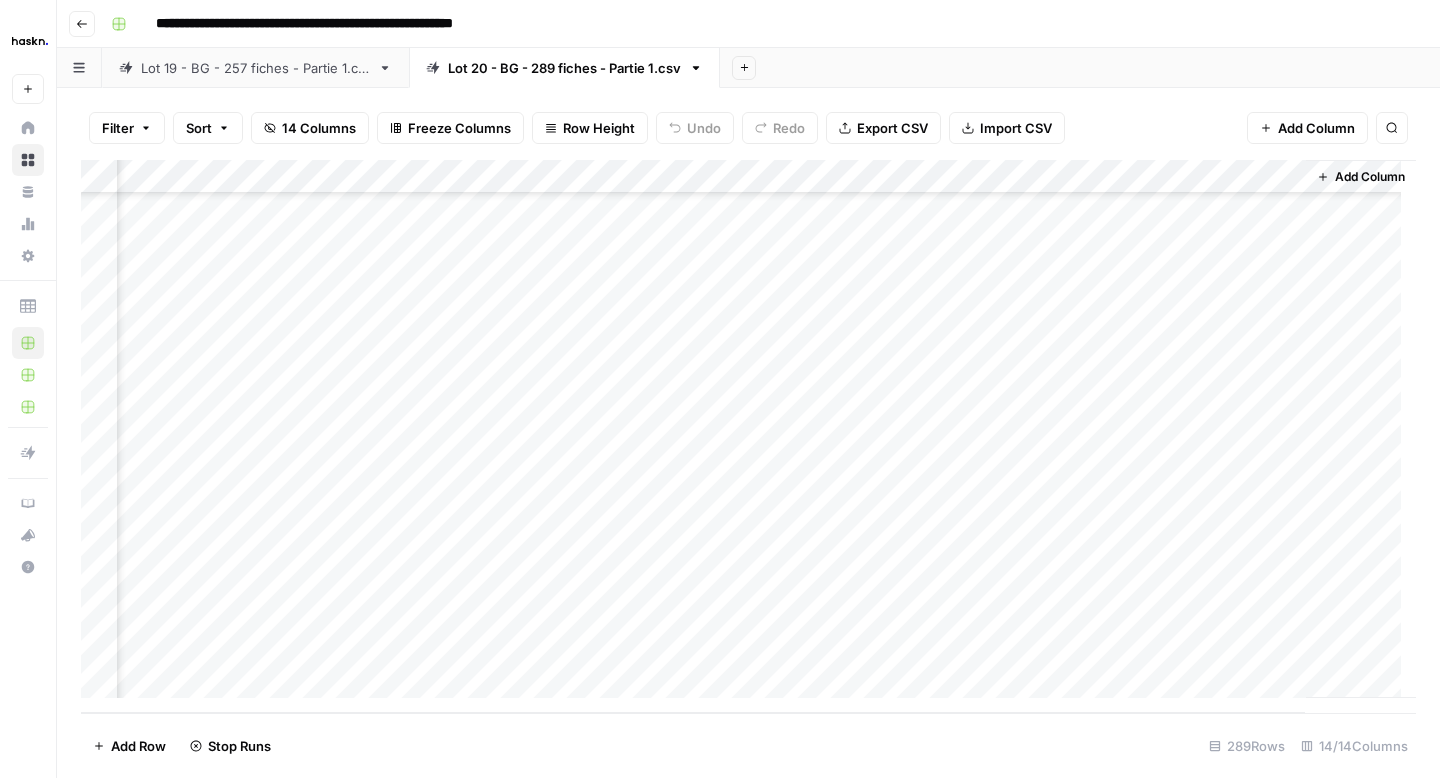 scroll, scrollTop: 9354, scrollLeft: 1346, axis: both 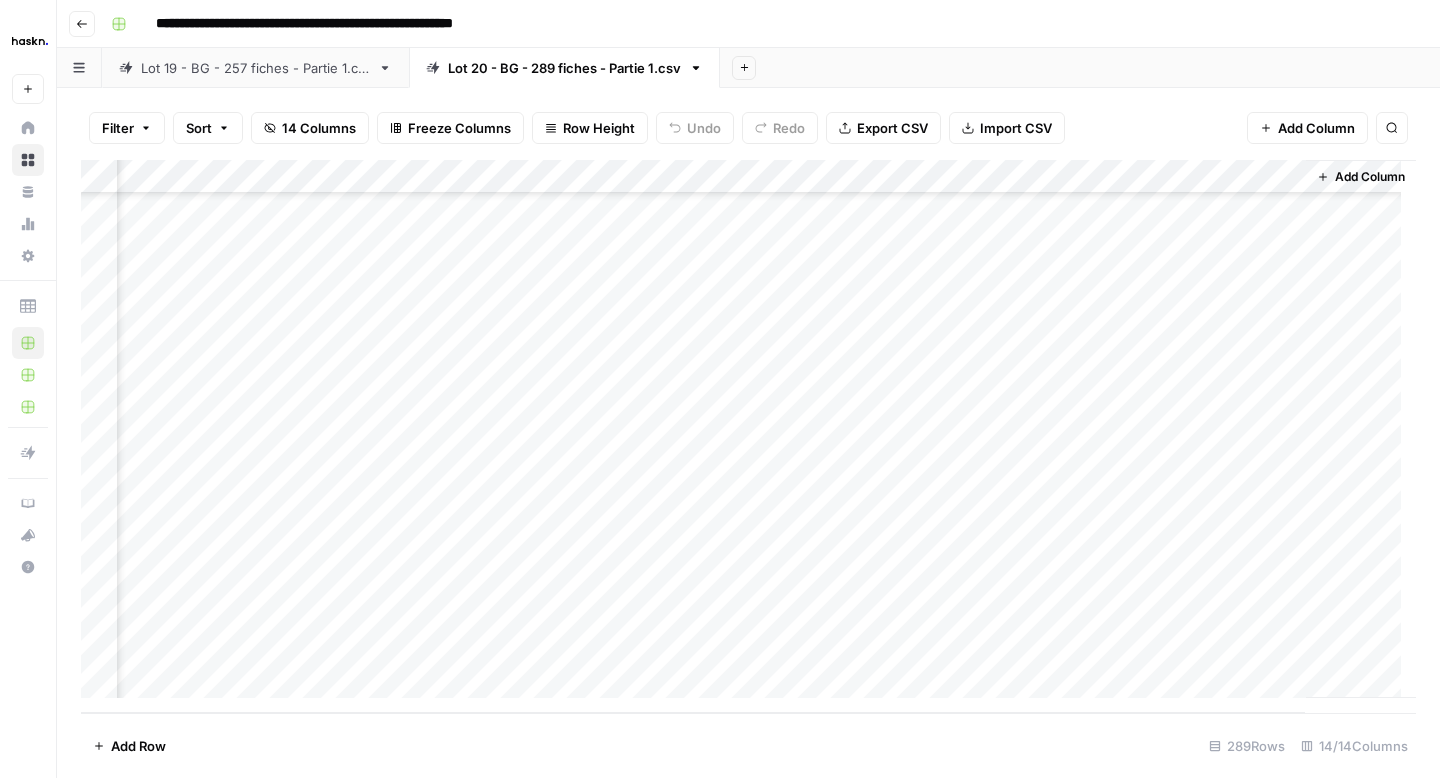 click on "Add Column" at bounding box center [748, 436] 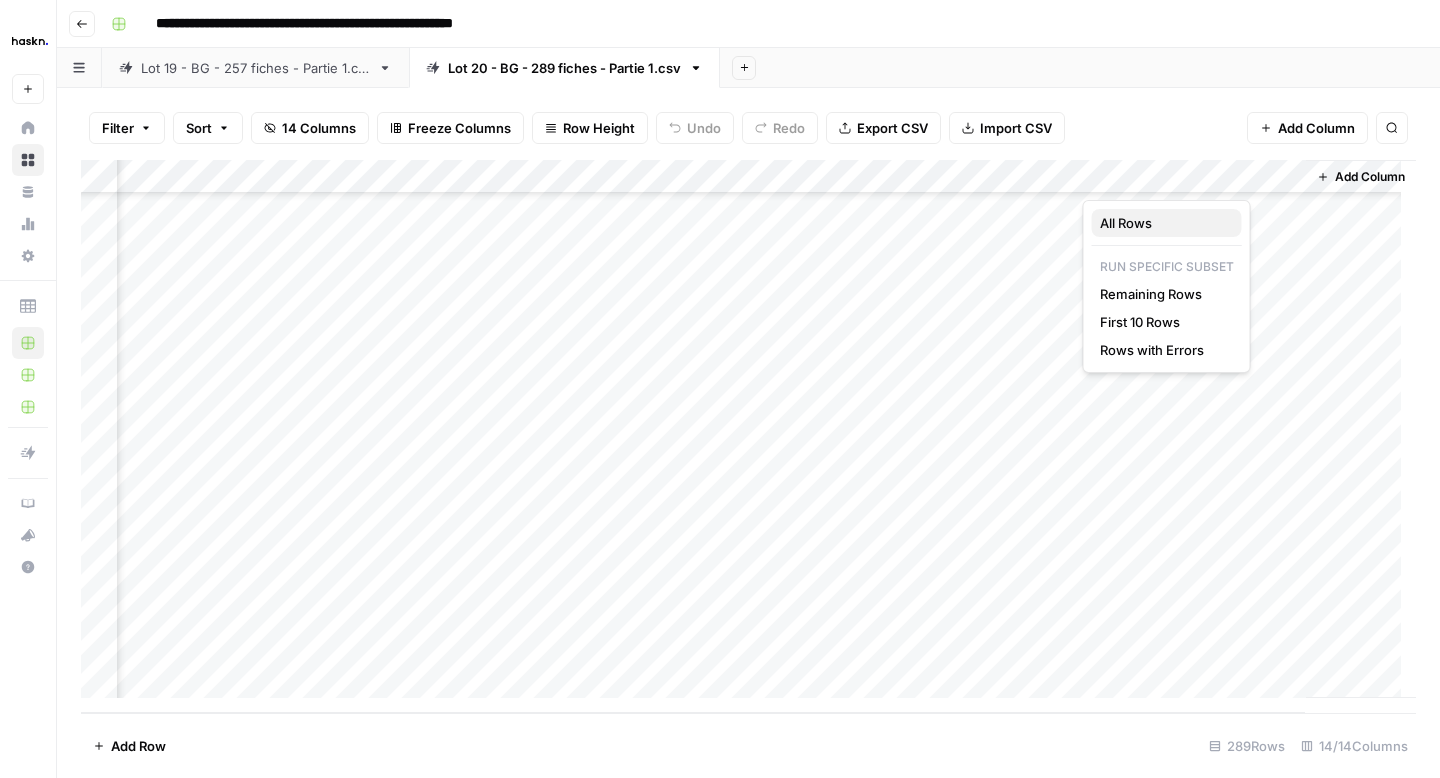click on "All Rows" at bounding box center [1163, 223] 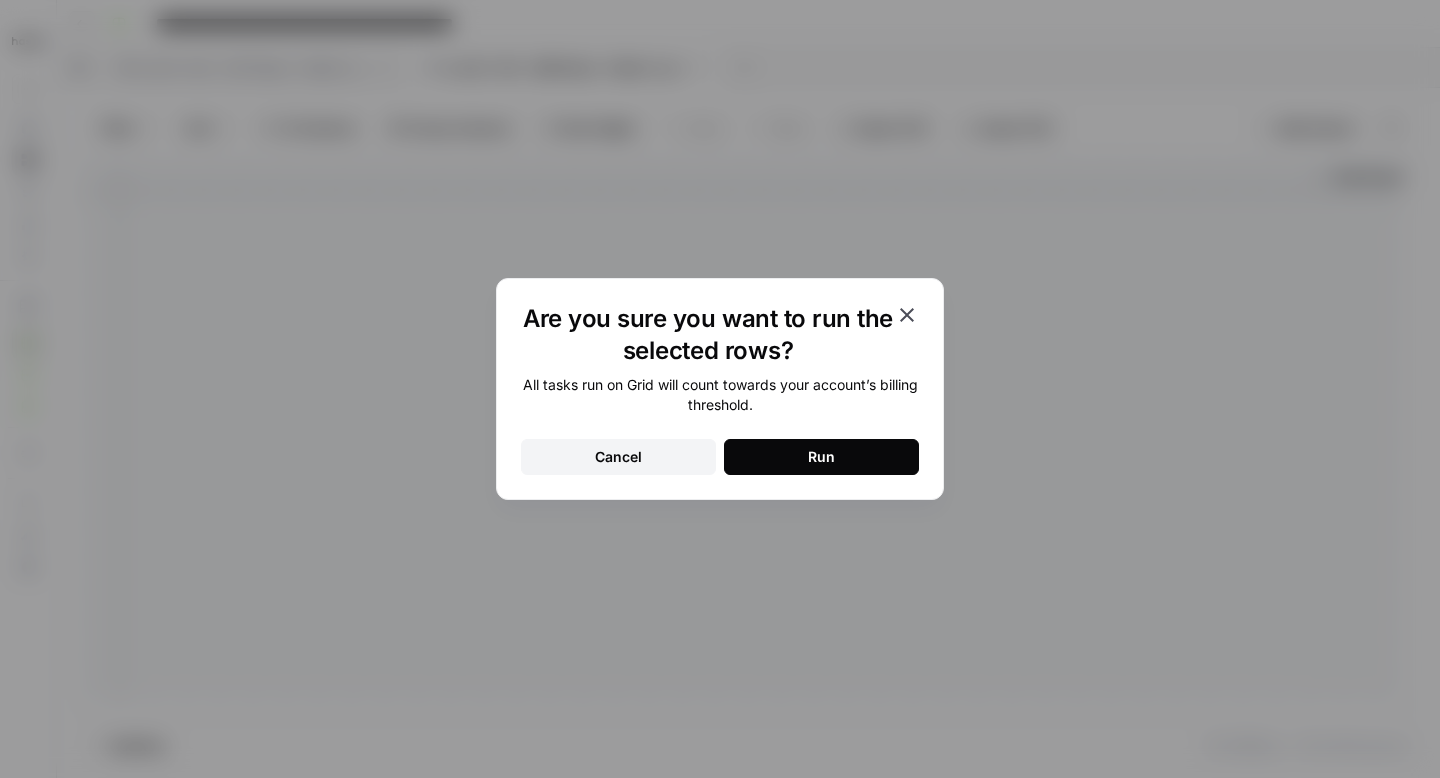 click on "Run" at bounding box center [821, 457] 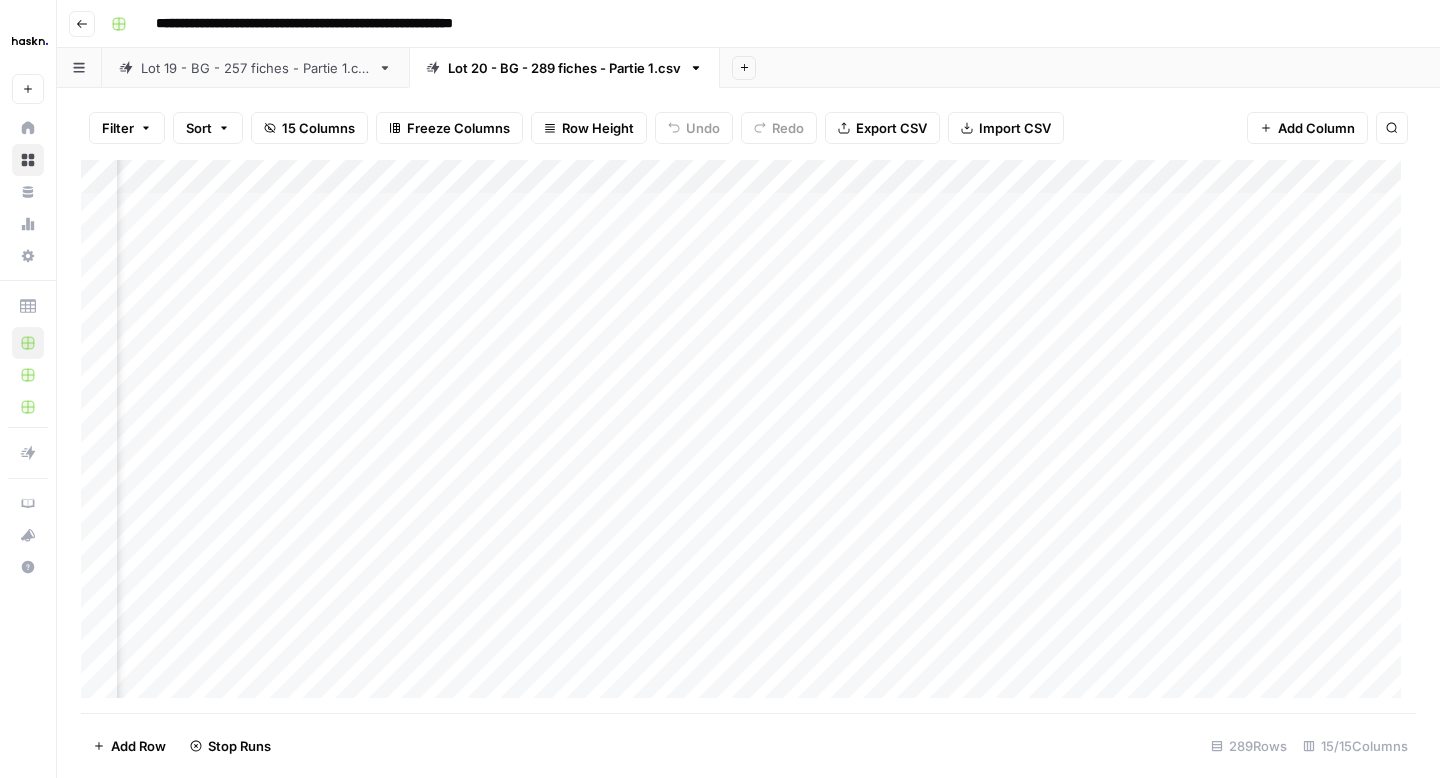 scroll, scrollTop: 0, scrollLeft: 1346, axis: horizontal 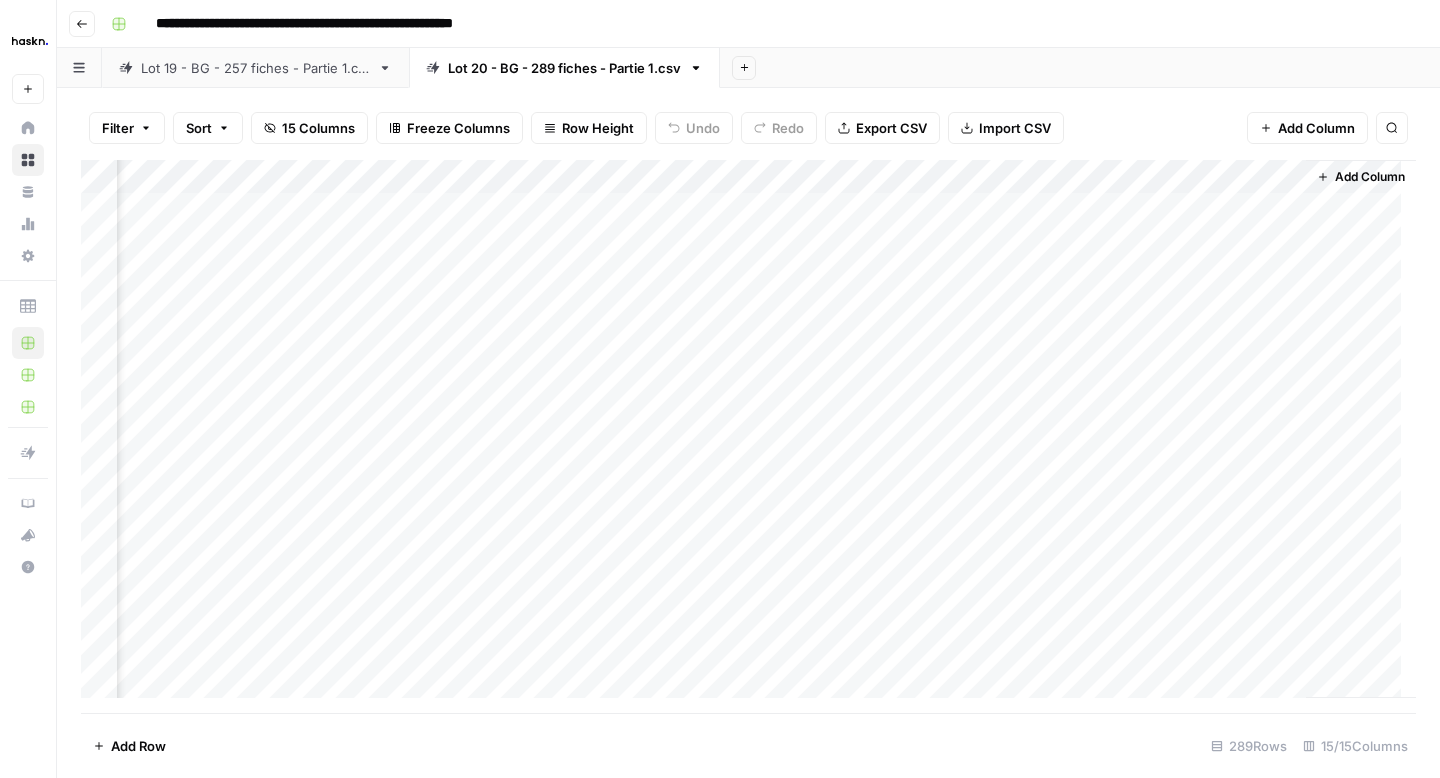 drag, startPoint x: 1167, startPoint y: 208, endPoint x: 1161, endPoint y: 249, distance: 41.4367 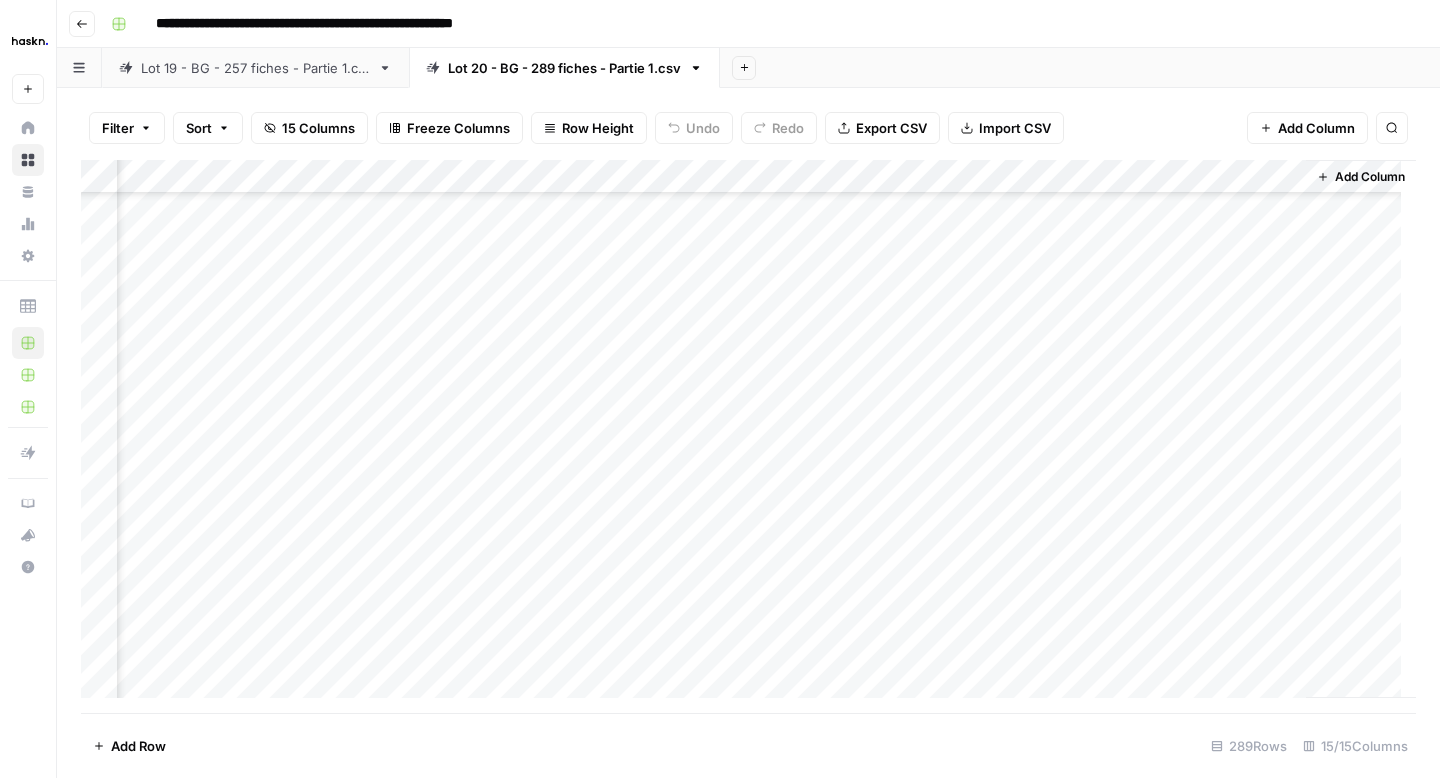 scroll, scrollTop: 9354, scrollLeft: 1526, axis: both 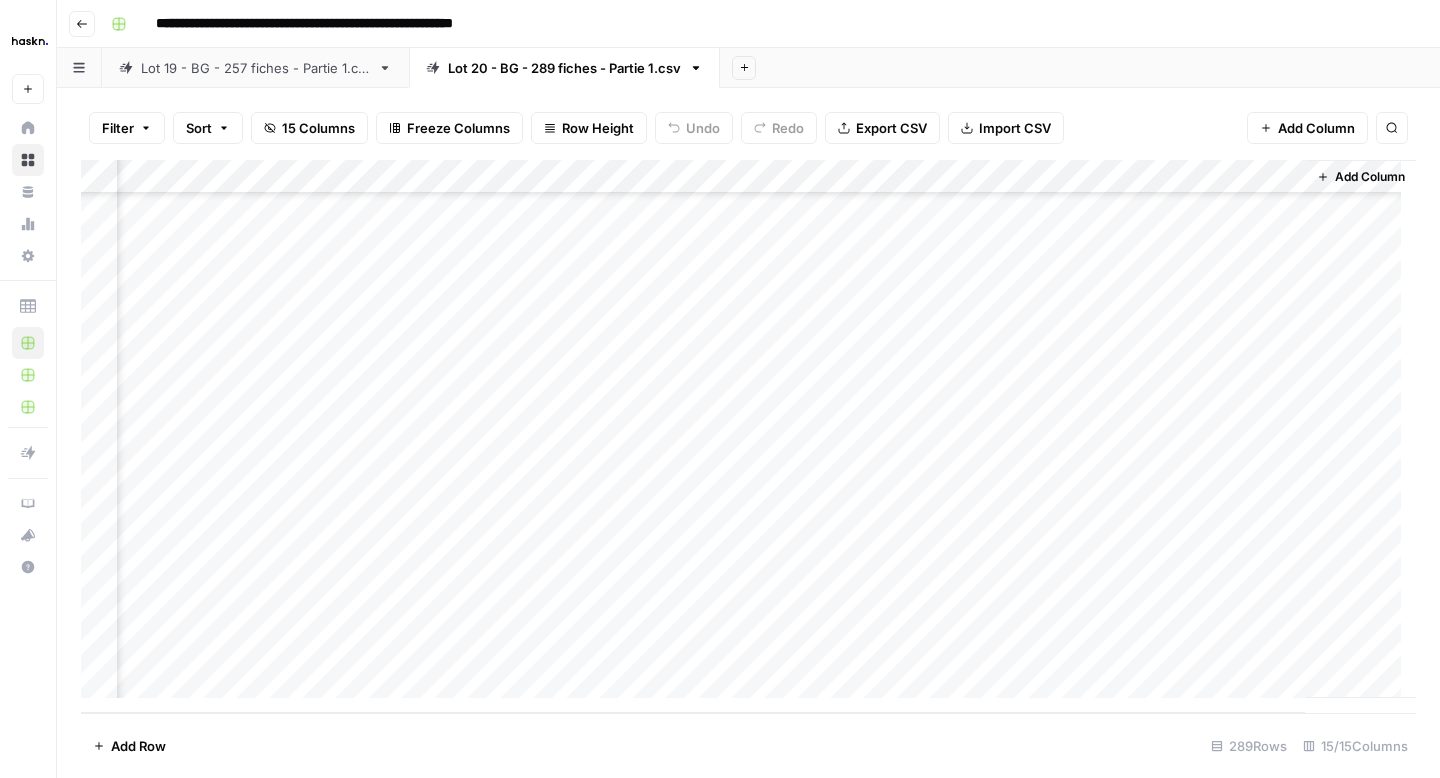 click on "Add Column" at bounding box center (748, 436) 